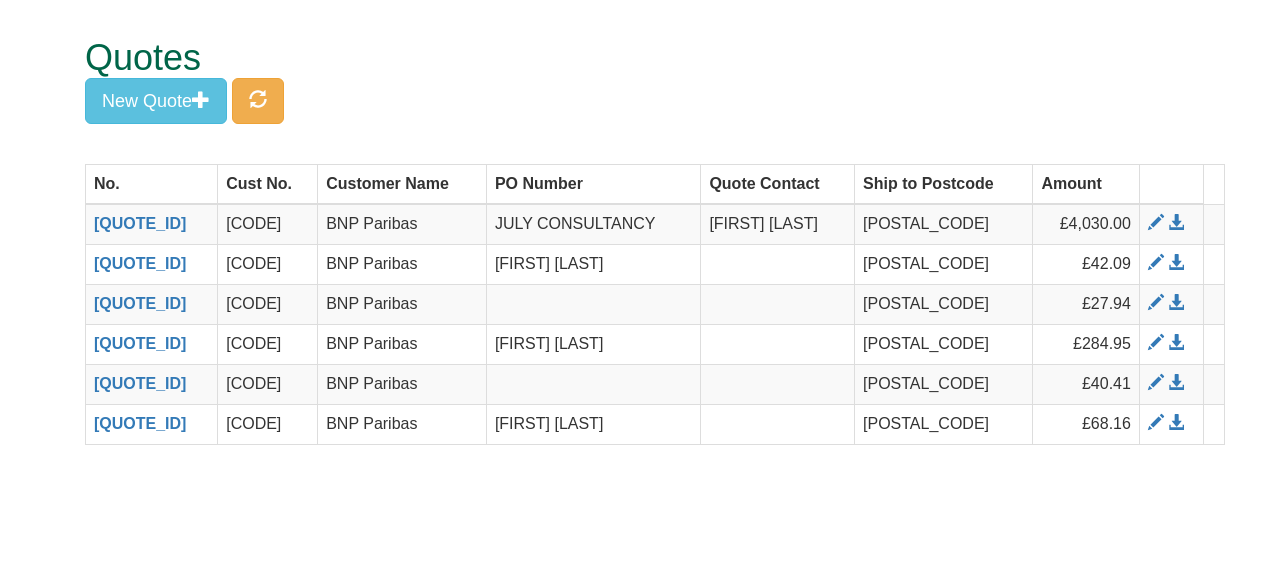 scroll, scrollTop: 0, scrollLeft: 0, axis: both 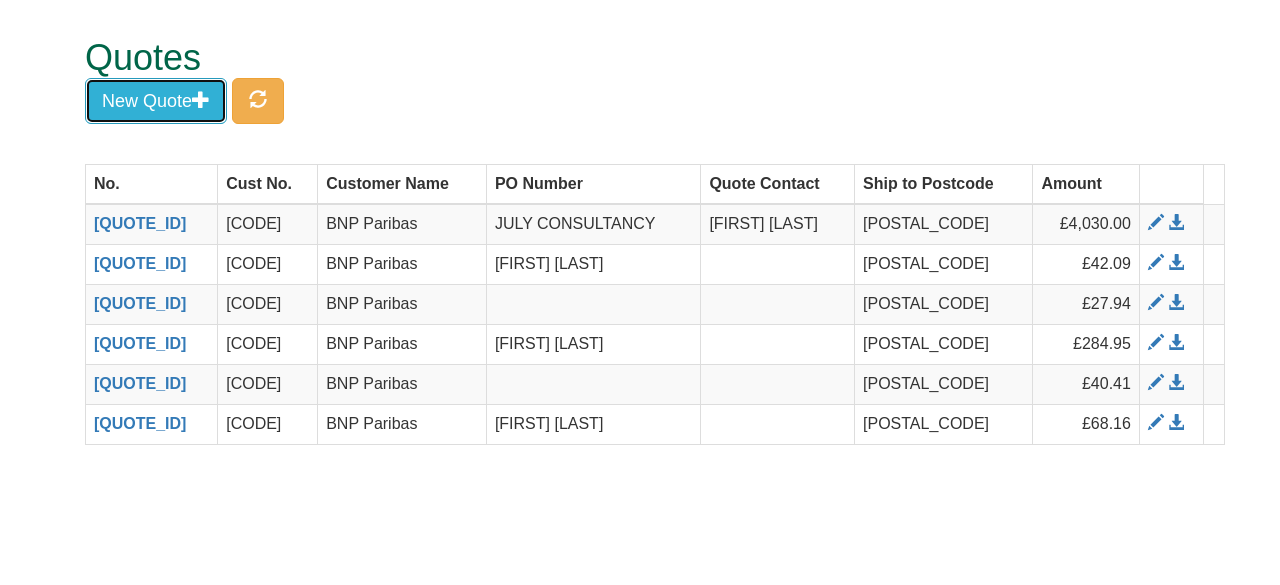 click on "New Quote" at bounding box center [156, 101] 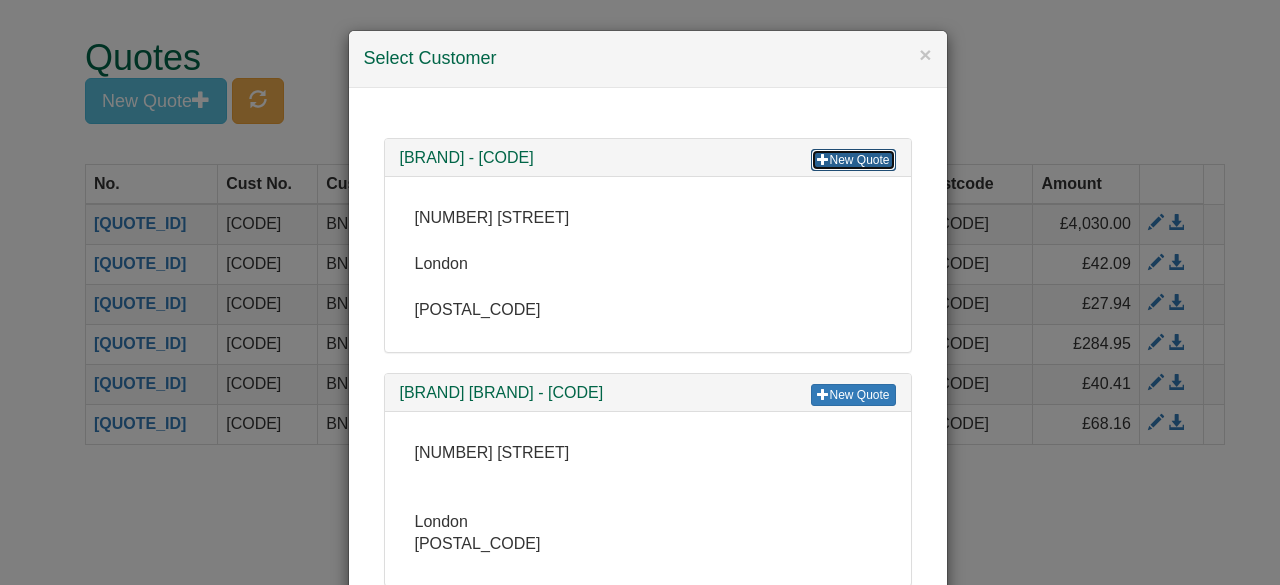 click on "New Quote" at bounding box center (853, 160) 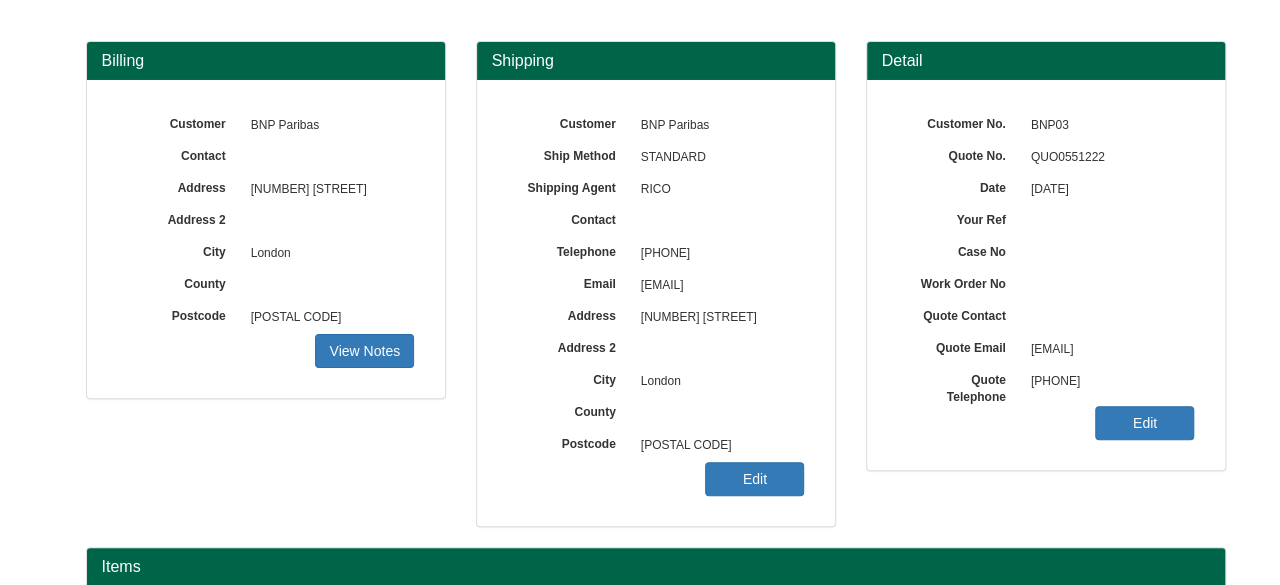 scroll, scrollTop: 76, scrollLeft: 0, axis: vertical 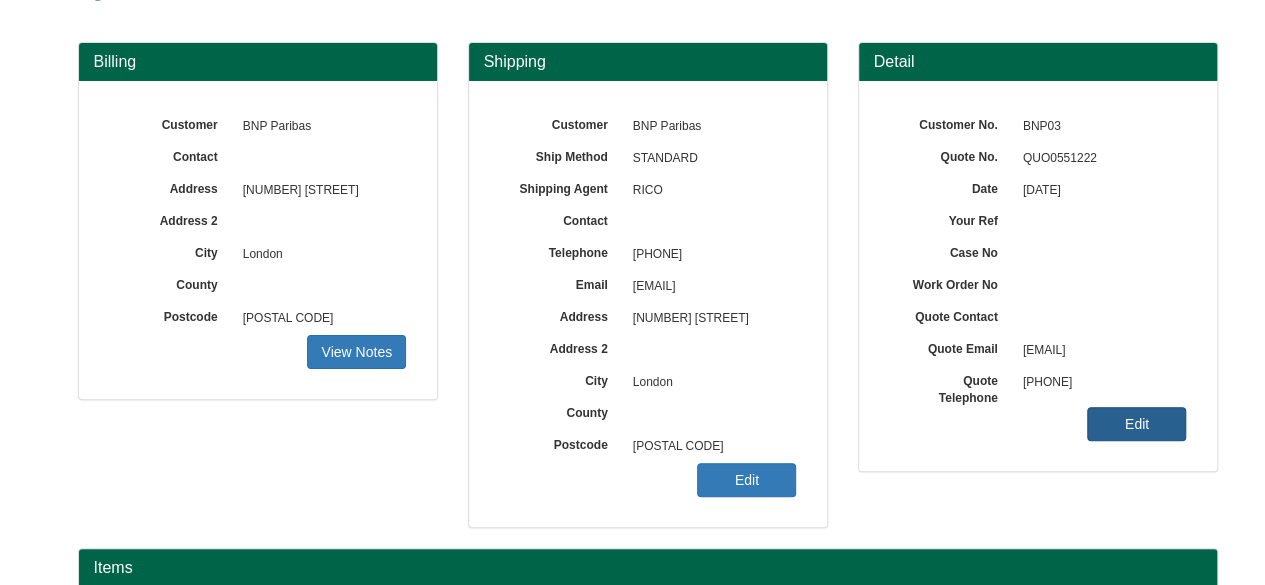 click on "Edit" at bounding box center (1136, 424) 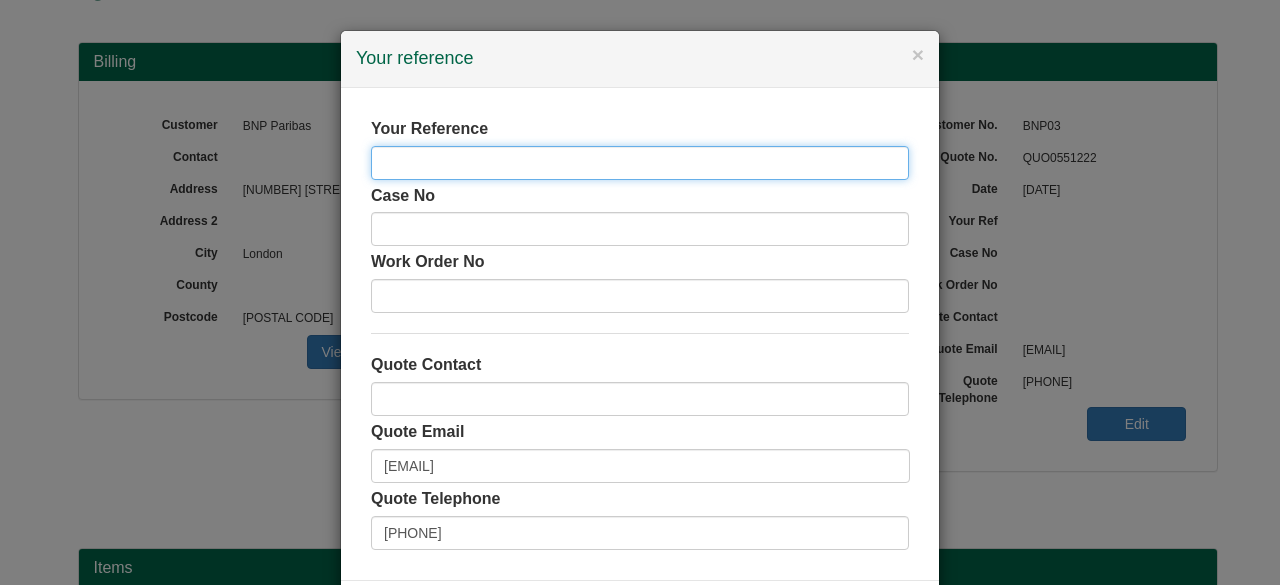 click at bounding box center (640, 163) 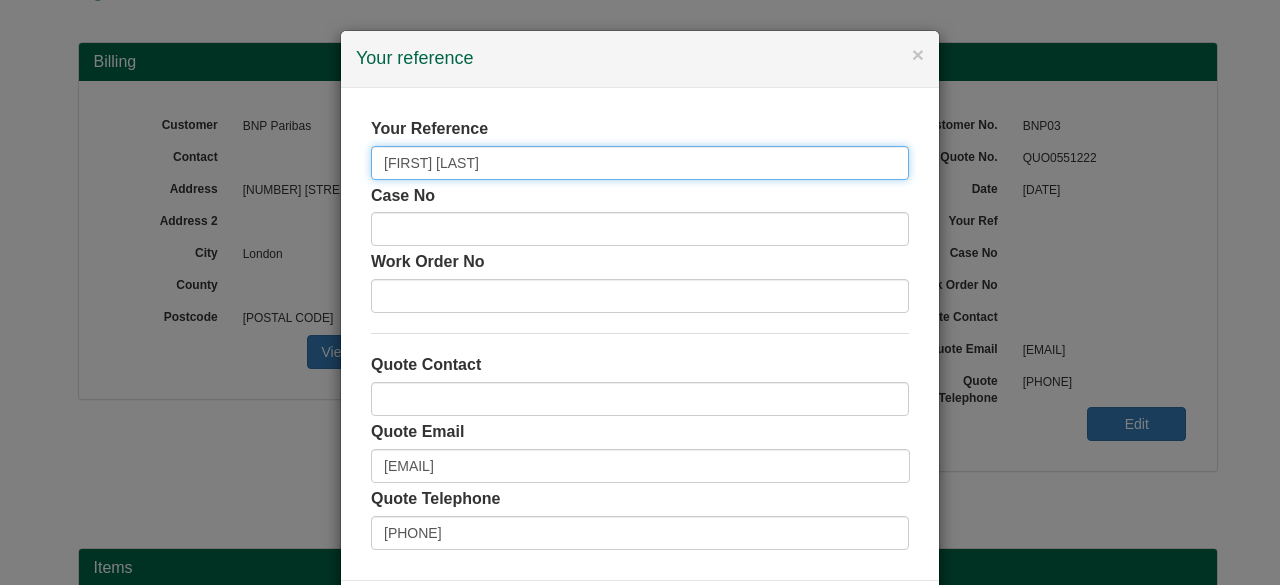 scroll, scrollTop: 87, scrollLeft: 0, axis: vertical 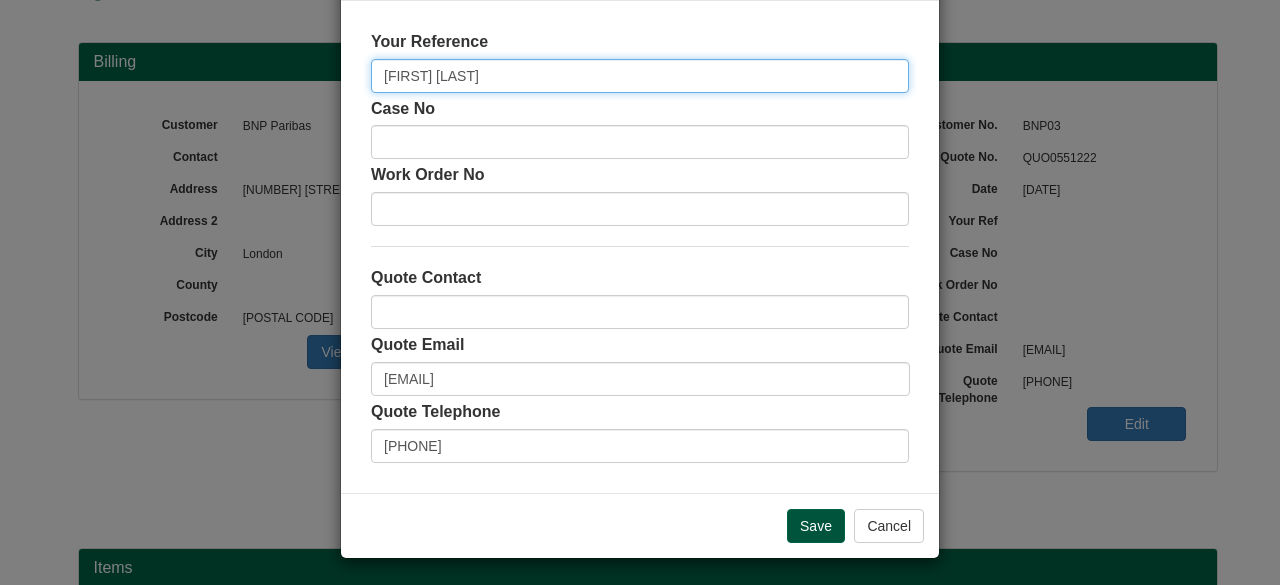 type on "[FIRST] [LAST]" 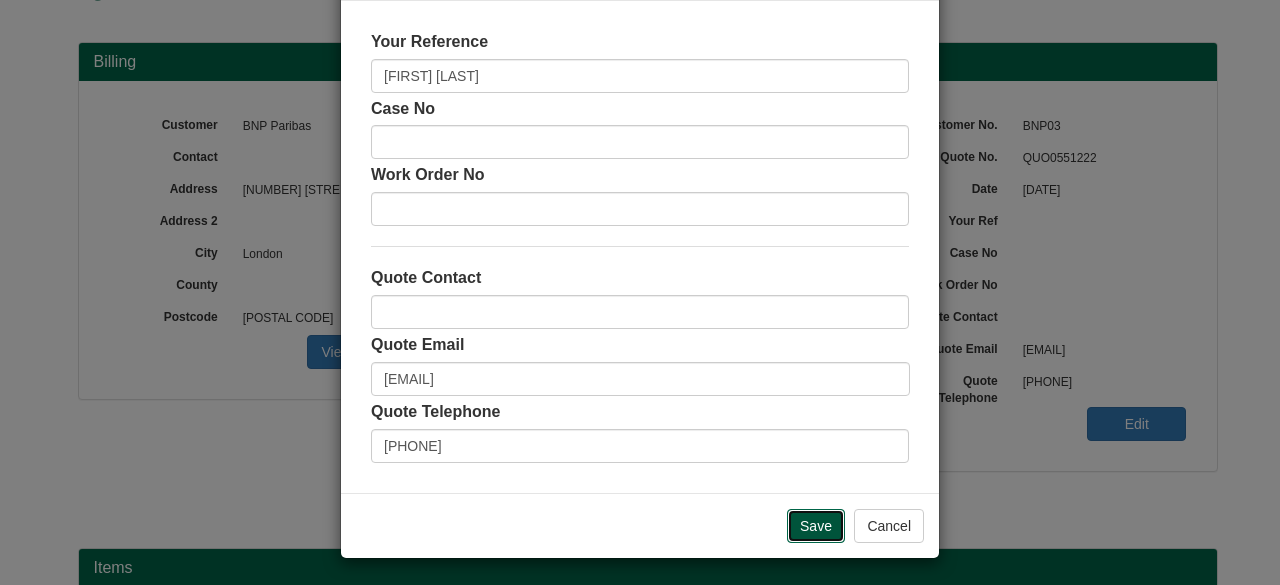 click on "Save" at bounding box center [816, 526] 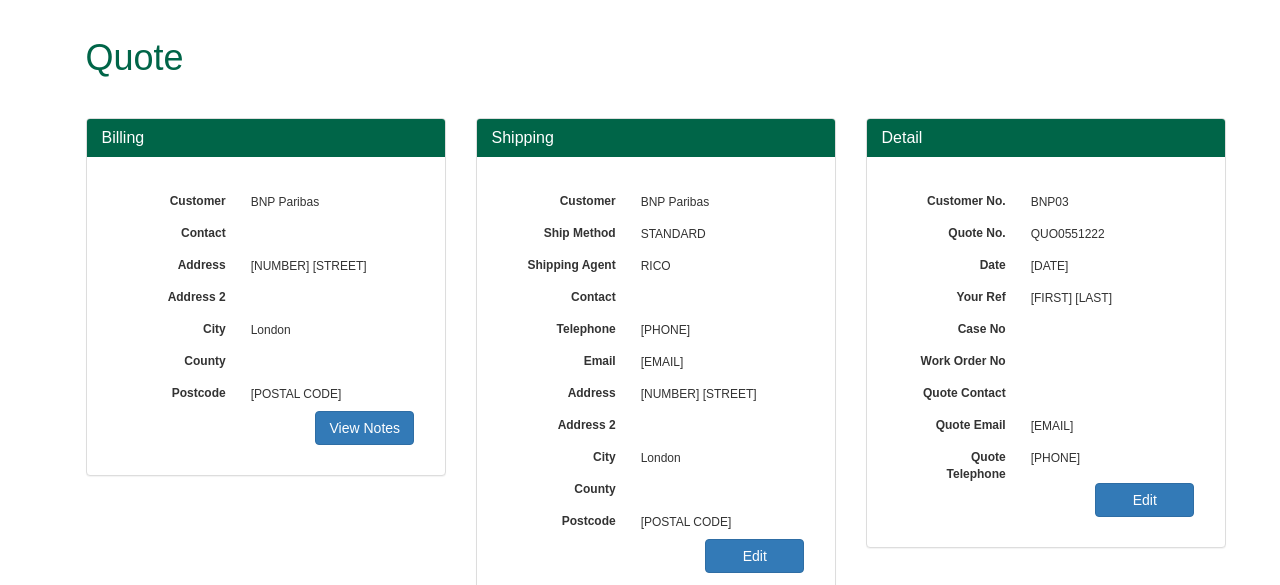 scroll, scrollTop: 0, scrollLeft: 0, axis: both 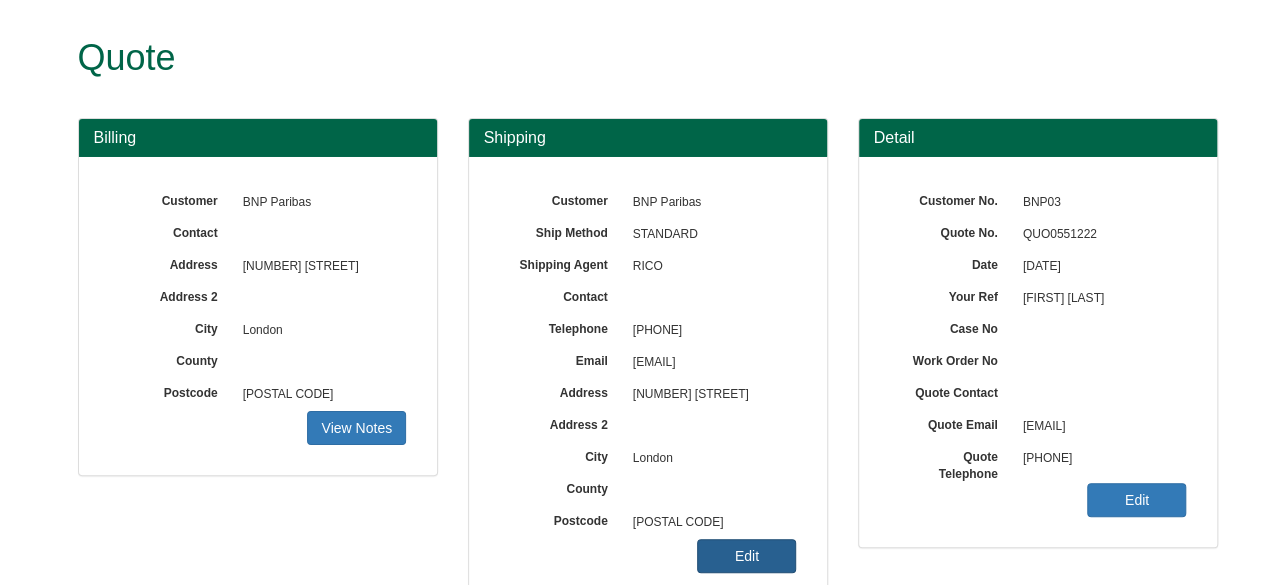 click on "Edit" at bounding box center [746, 556] 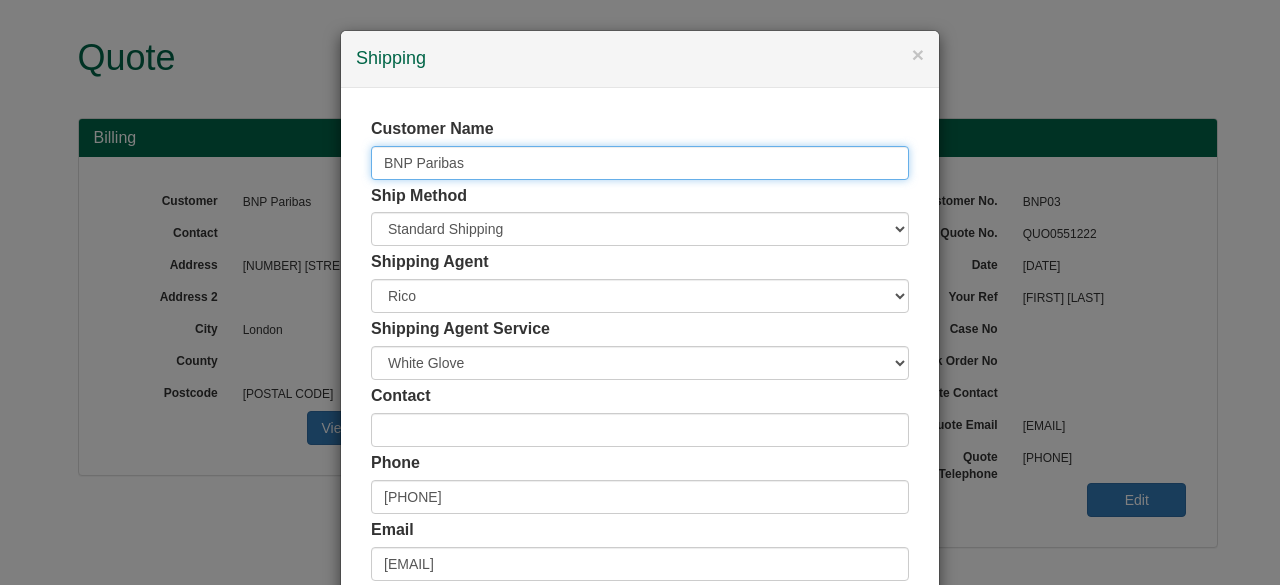 select on "GB" 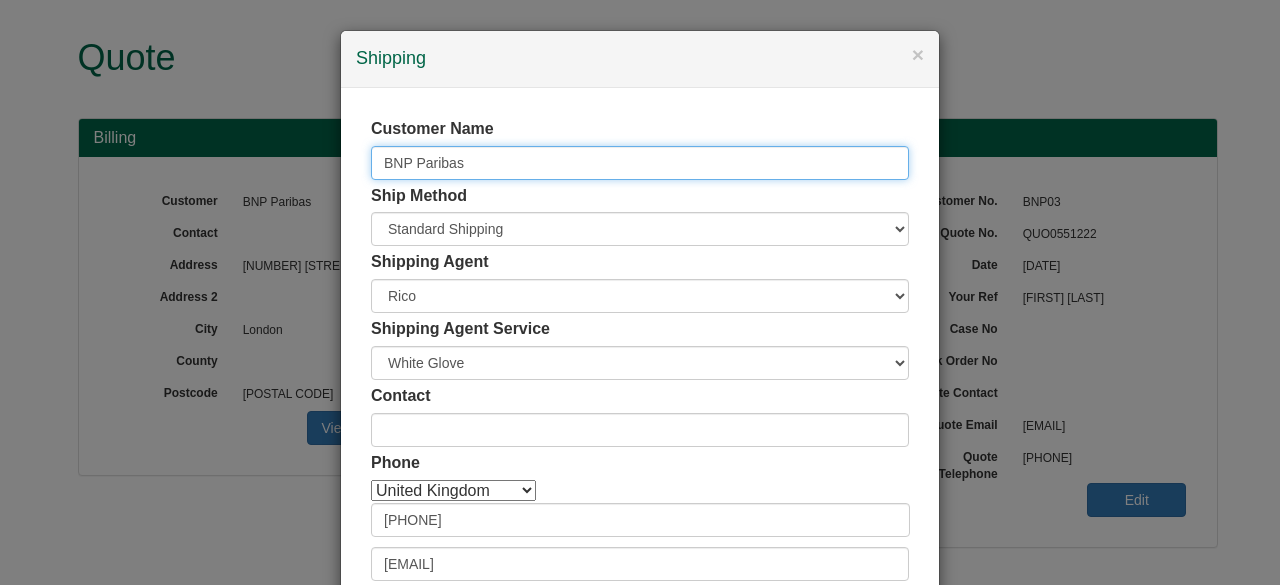 drag, startPoint x: 503, startPoint y: 162, endPoint x: 314, endPoint y: 141, distance: 190.16309 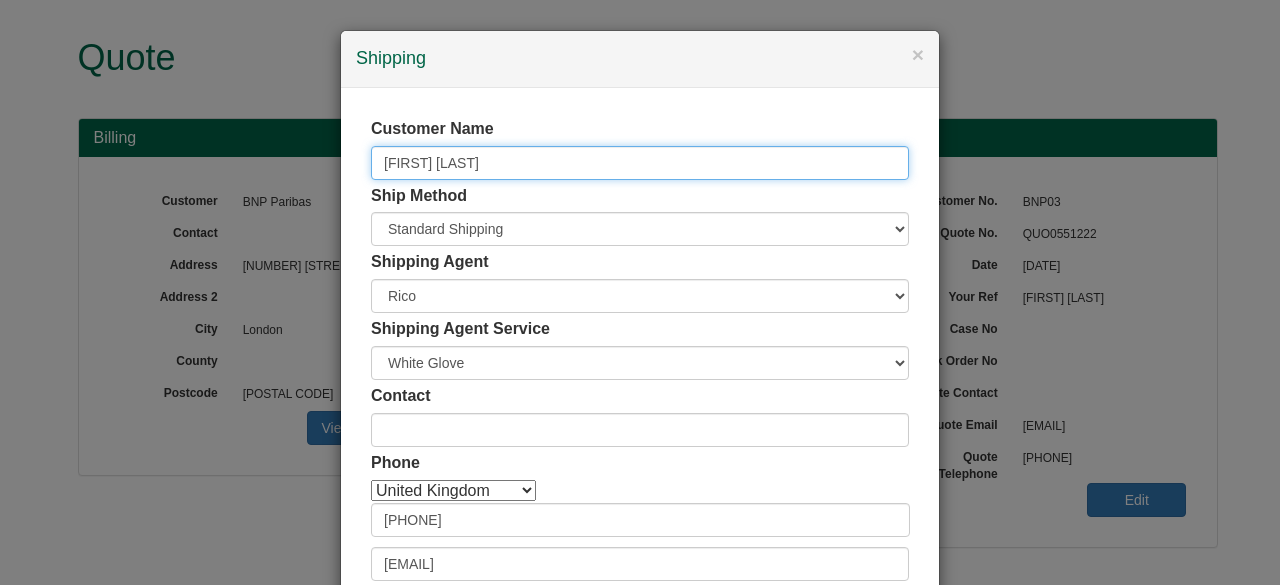 scroll, scrollTop: 102, scrollLeft: 0, axis: vertical 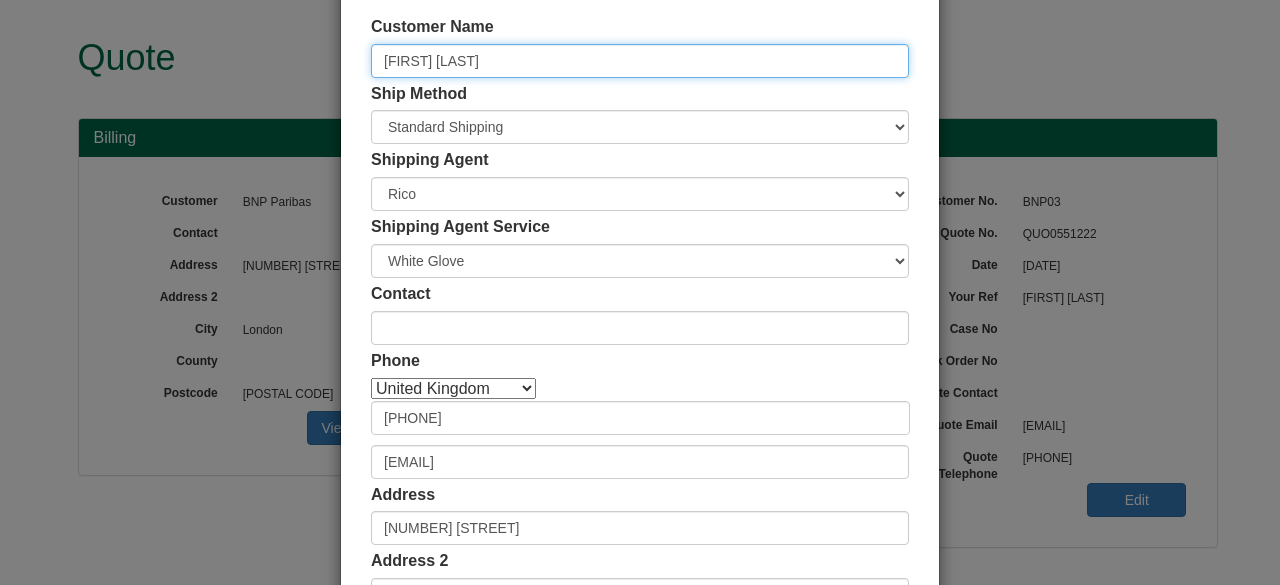 type on "[FIRST] [LAST]" 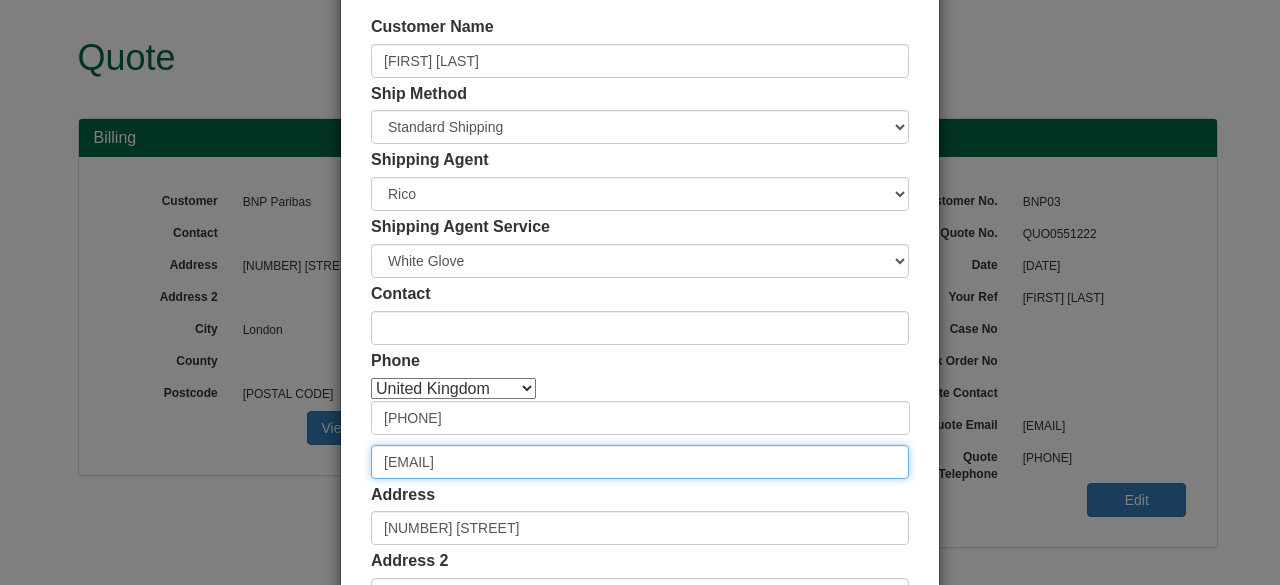 drag, startPoint x: 605, startPoint y: 465, endPoint x: 293, endPoint y: 427, distance: 314.30557 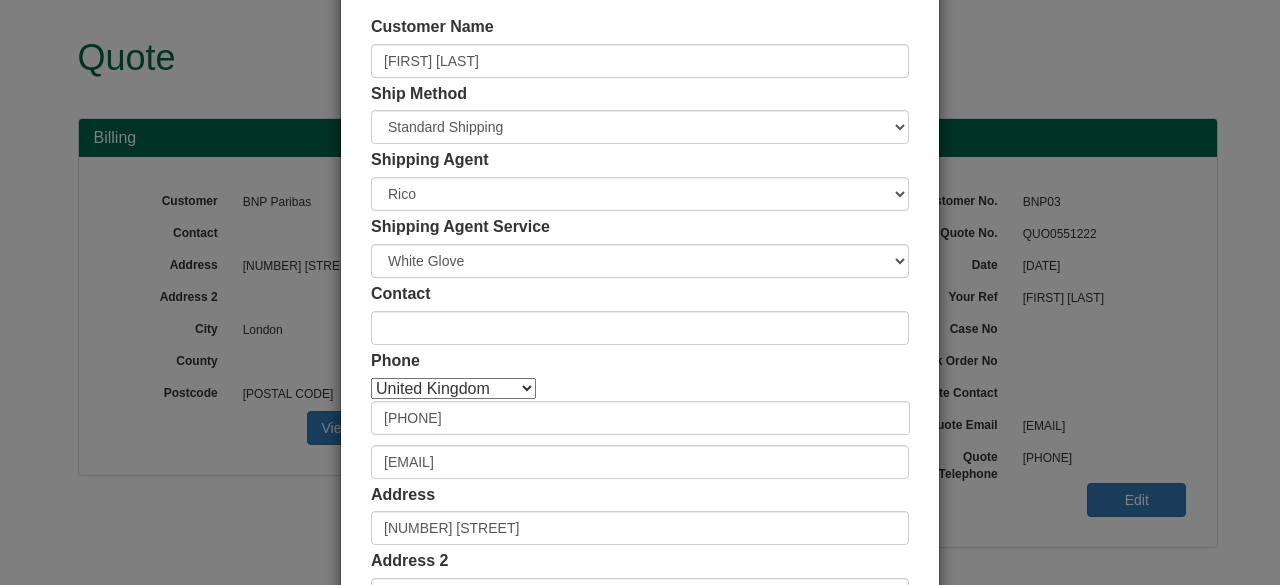 click on "Phone Afghanistan Åland Albania Algeria American Samoa Andorra Angola Anguilla Antarctica Antigua and Barbuda Argentina Armenia Aruba Australia Austria Azerbaijan Bahamas Bahrain Bangladesh Barbados Belarus Belgium Belize Benin Bermuda Bhutan Bolivia Bonaire, Sint Eustatius and Saba Bosnia and Herzegovina Botswana Bouvet Island Brazil British Indian Ocean Territory British Virgin Islands Brunei Bulgaria Burkina Faso Burundi Cambodia Cameroon Canada Cape Verde Cayman Islands Central African Republic Chad Chile China Christmas Island Cocos (Keeling) Islands Colombia Comoros Congo Congo (Democratic Republic) Cook Islands Costa Rica Croatia Cuba Curaçao Cyprus Czechia Denmark Djibouti Dominica Dominican Republic East Timor Ecuador Egypt El Salvador Equatorial Guinea Eritrea Estonia Eswatini Ethiopia Falkland Islands Faroe Islands Fiji Finland France French Guiana French Polynesia French Southern Territories Gabon Gambia Georgia Germany Ghana Gibraltar Greece Greenland Grenada Guam" at bounding box center (640, 381) 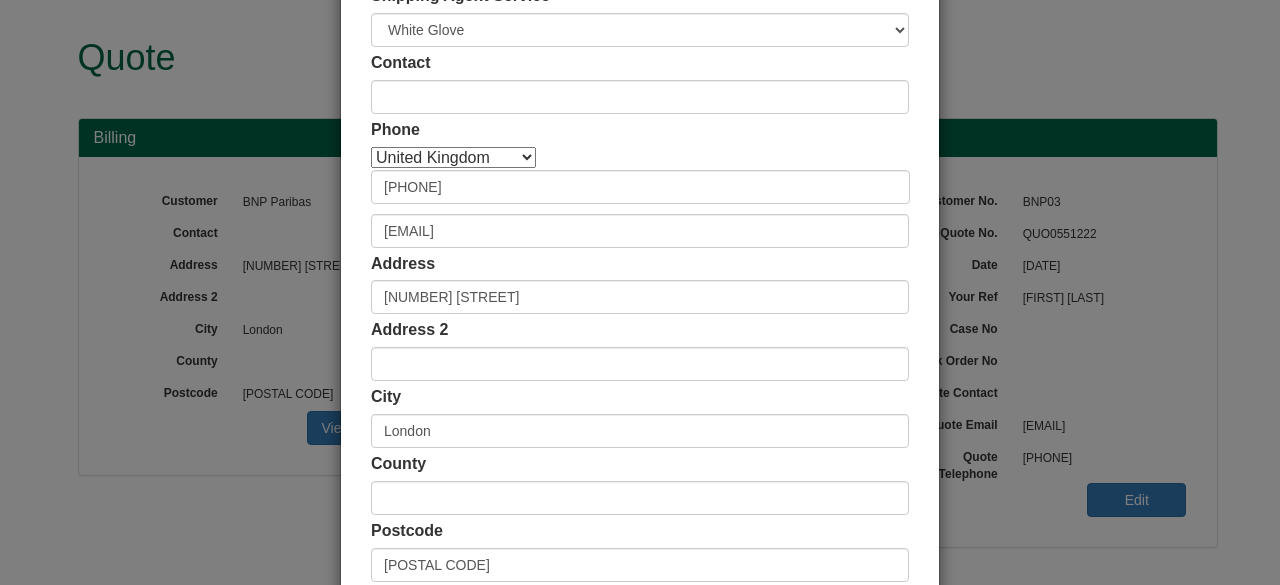 scroll, scrollTop: 520, scrollLeft: 0, axis: vertical 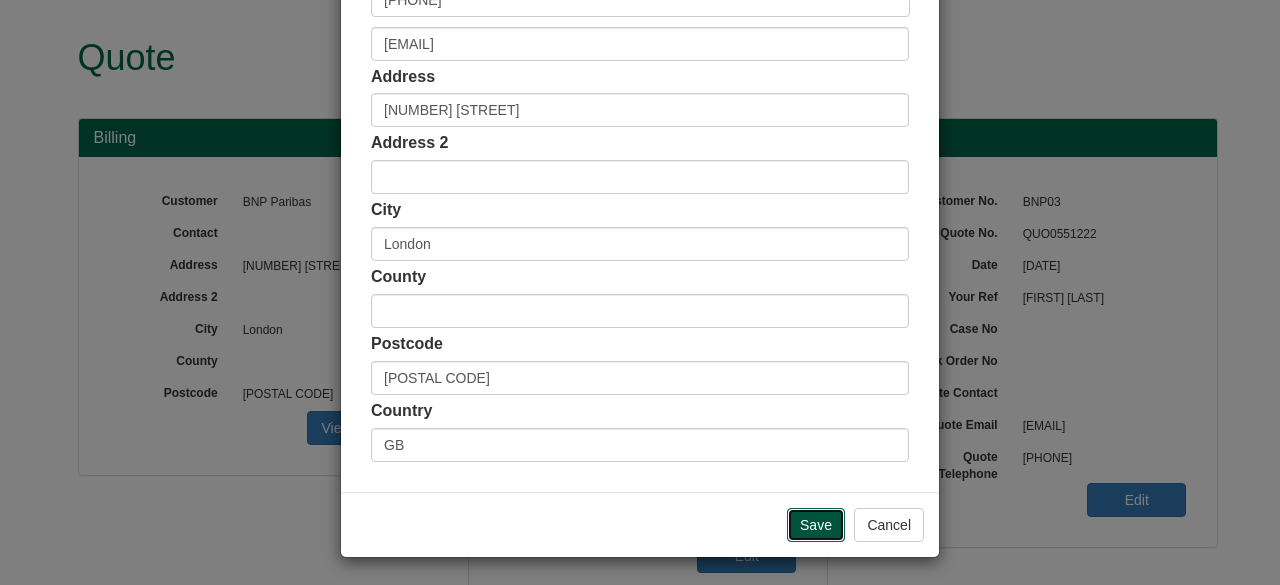 click on "Save" at bounding box center [816, 525] 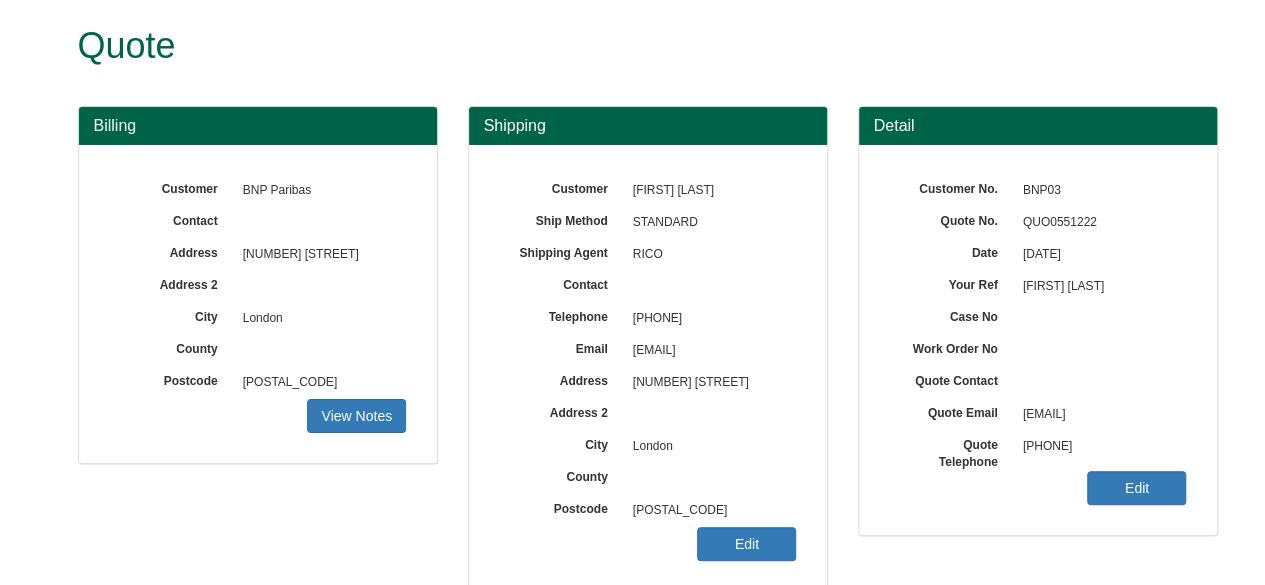scroll, scrollTop: 304, scrollLeft: 0, axis: vertical 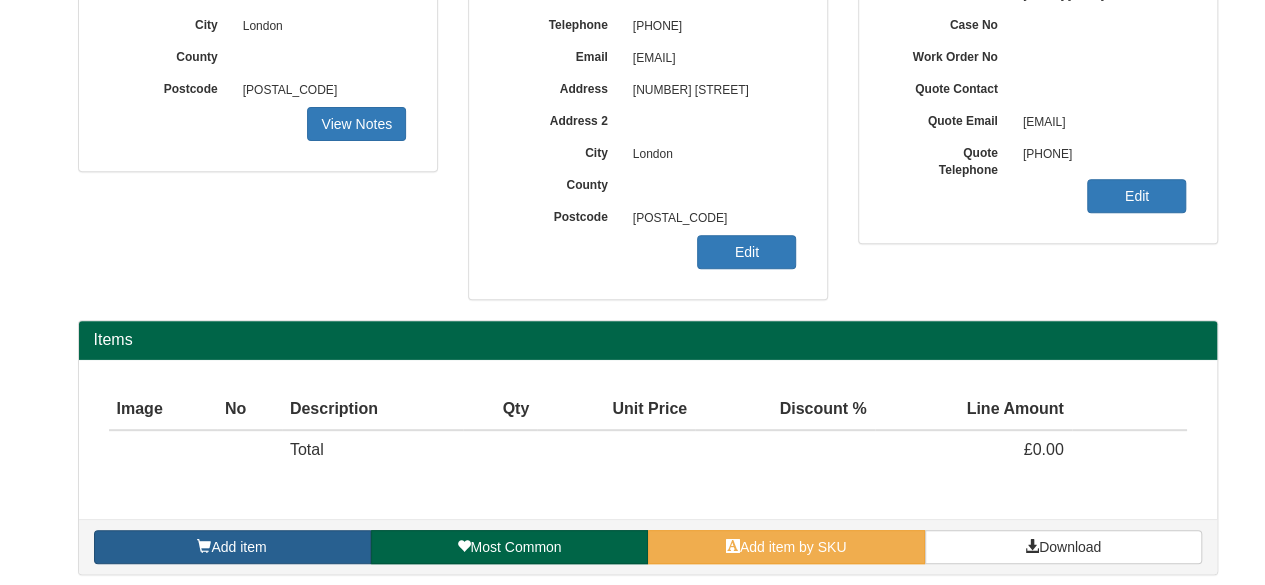 click at bounding box center (204, 546) 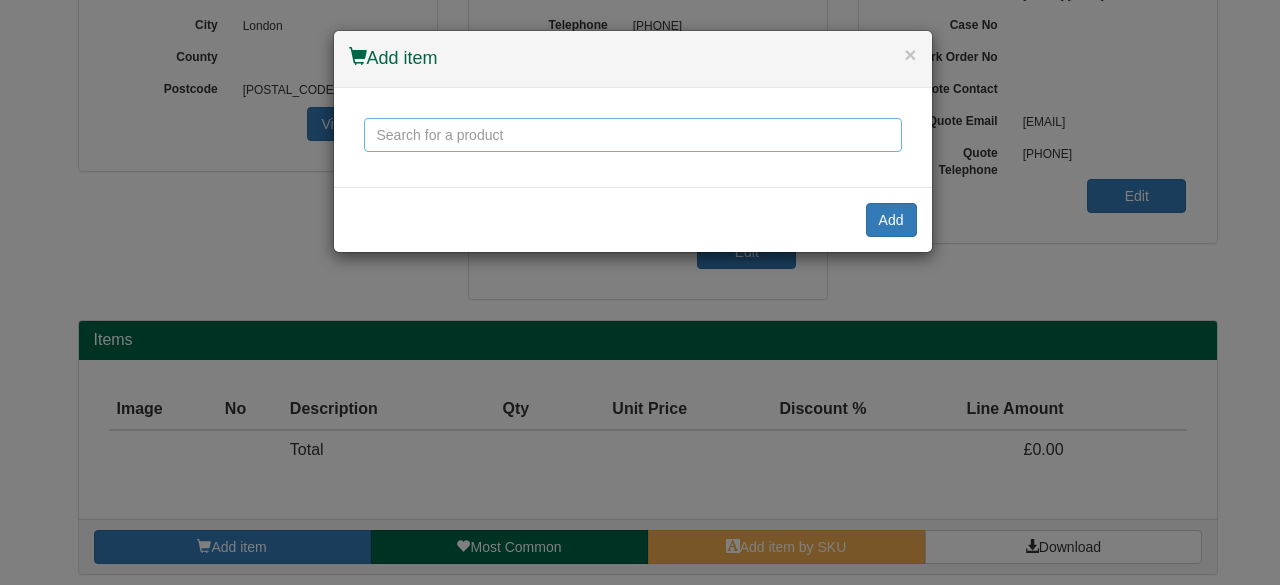 click at bounding box center [633, 135] 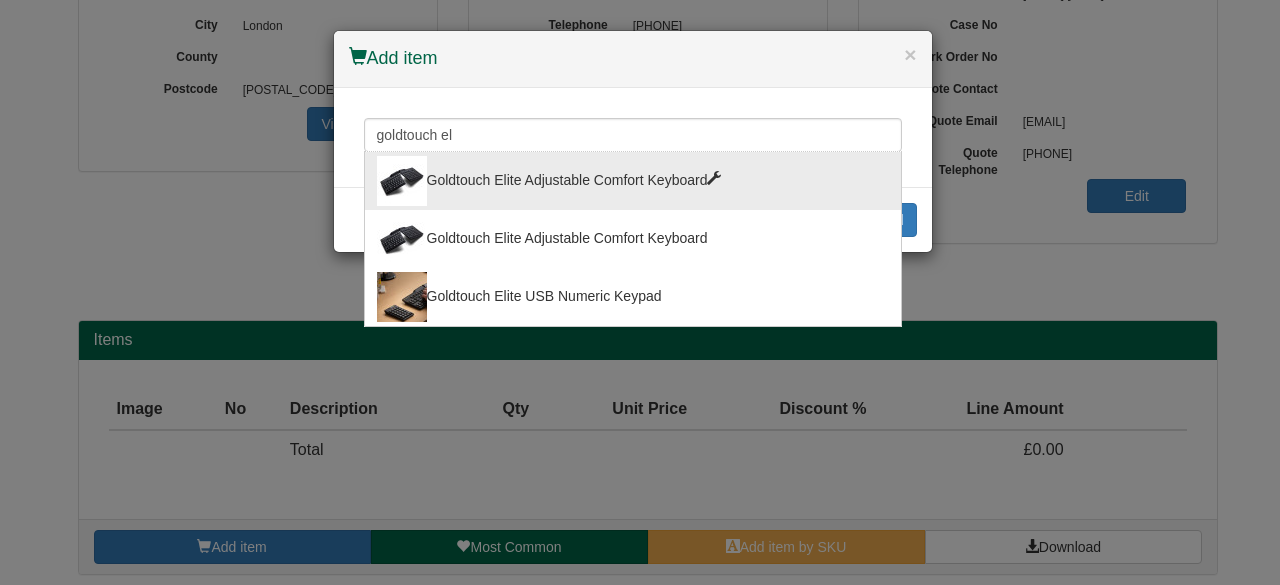 click on "Goldtouch Elite Adjustable Comfort Keyboard" at bounding box center (633, 181) 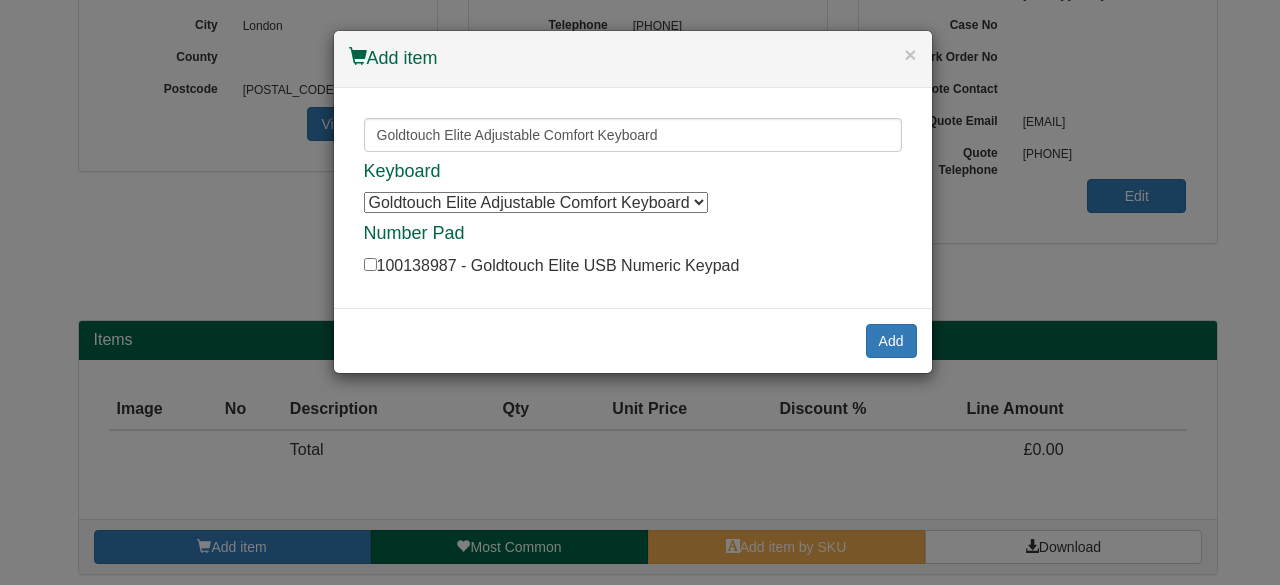 click on "Goldtouch Elite Adjustable Comfort Keyboard" at bounding box center (536, 202) 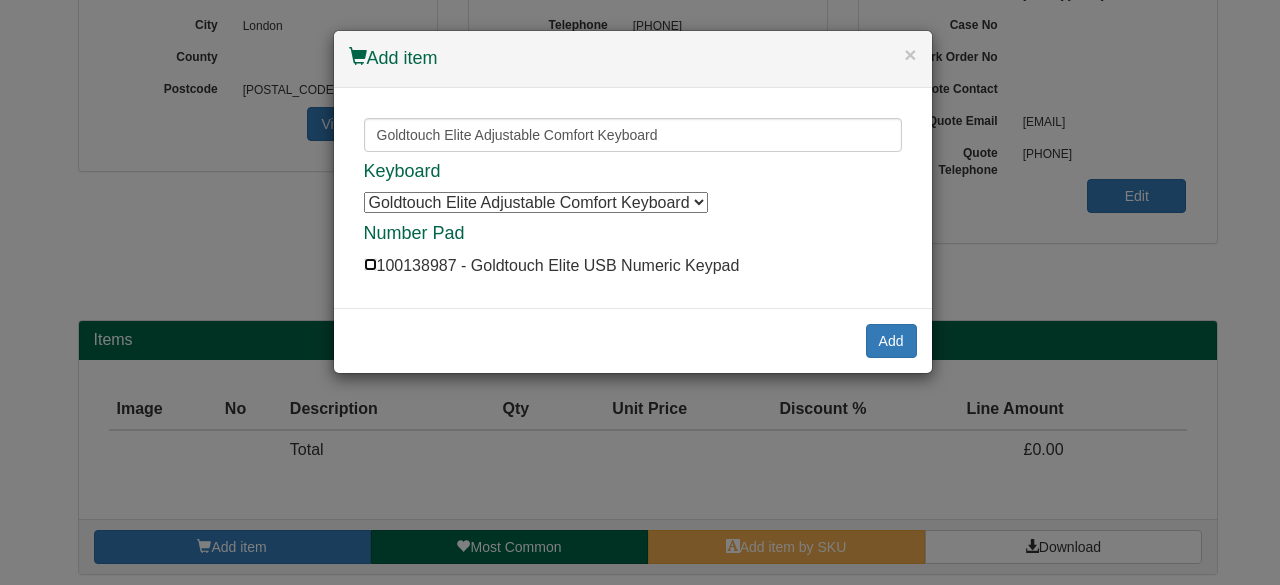 click at bounding box center [370, 264] 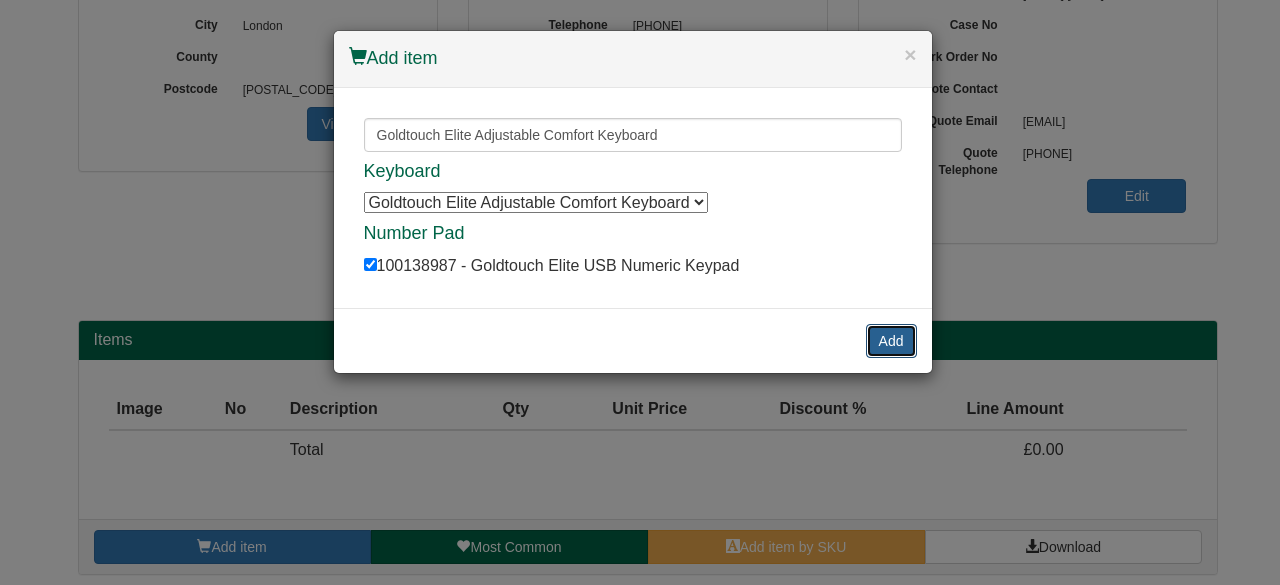 click on "Add" at bounding box center [891, 341] 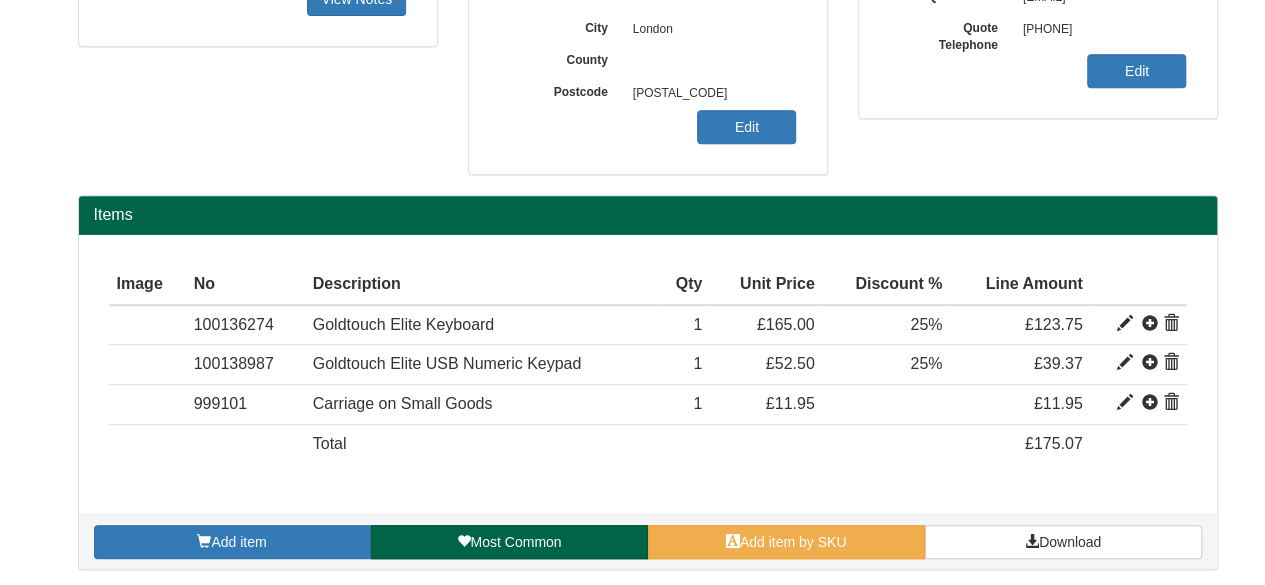 scroll, scrollTop: 428, scrollLeft: 0, axis: vertical 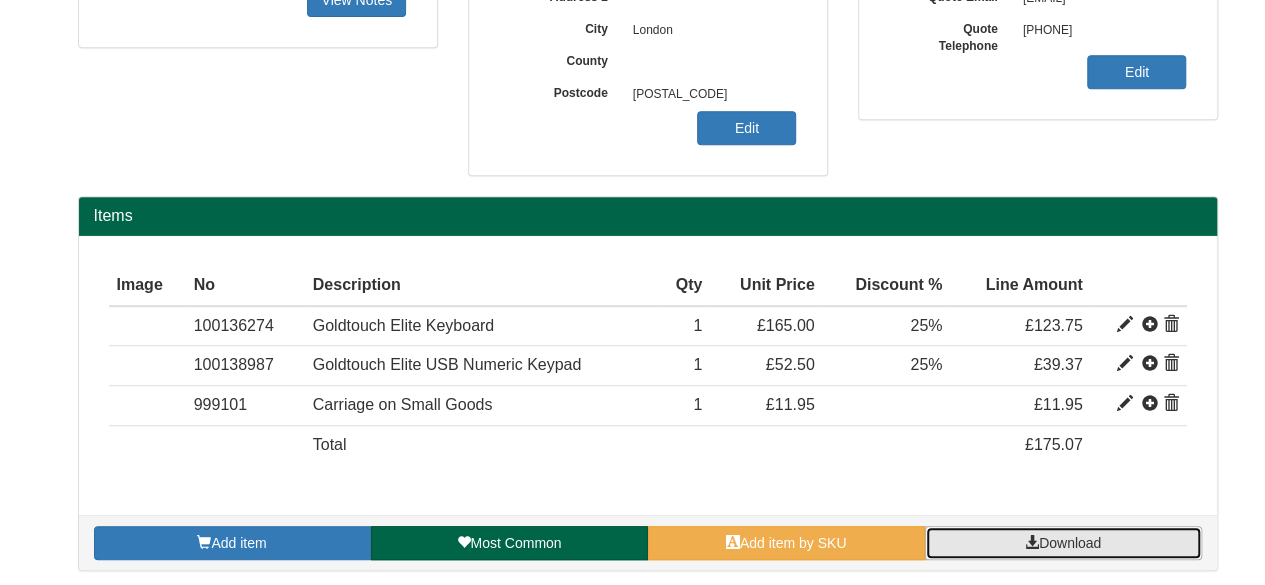 click at bounding box center [1032, 542] 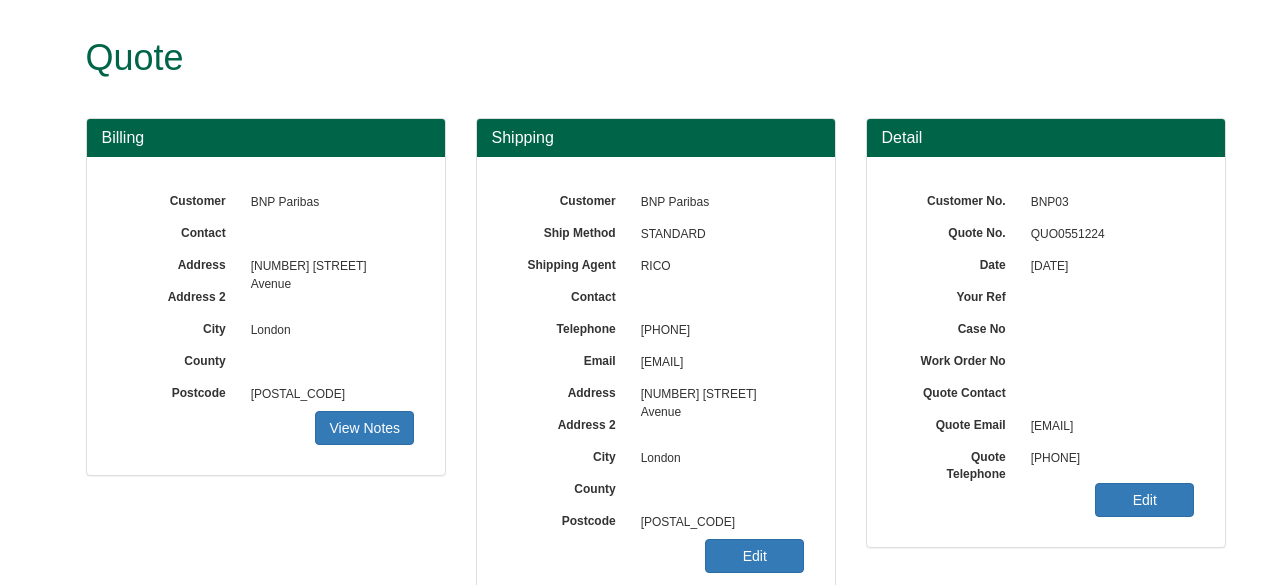 scroll, scrollTop: 0, scrollLeft: 0, axis: both 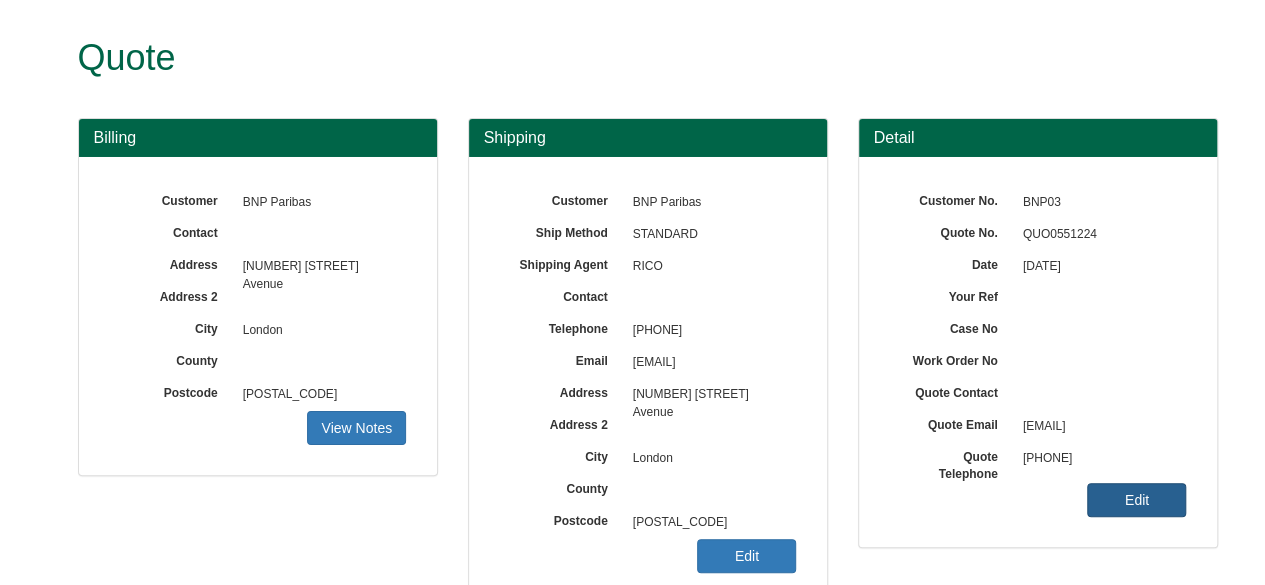 click on "Edit" at bounding box center [1136, 500] 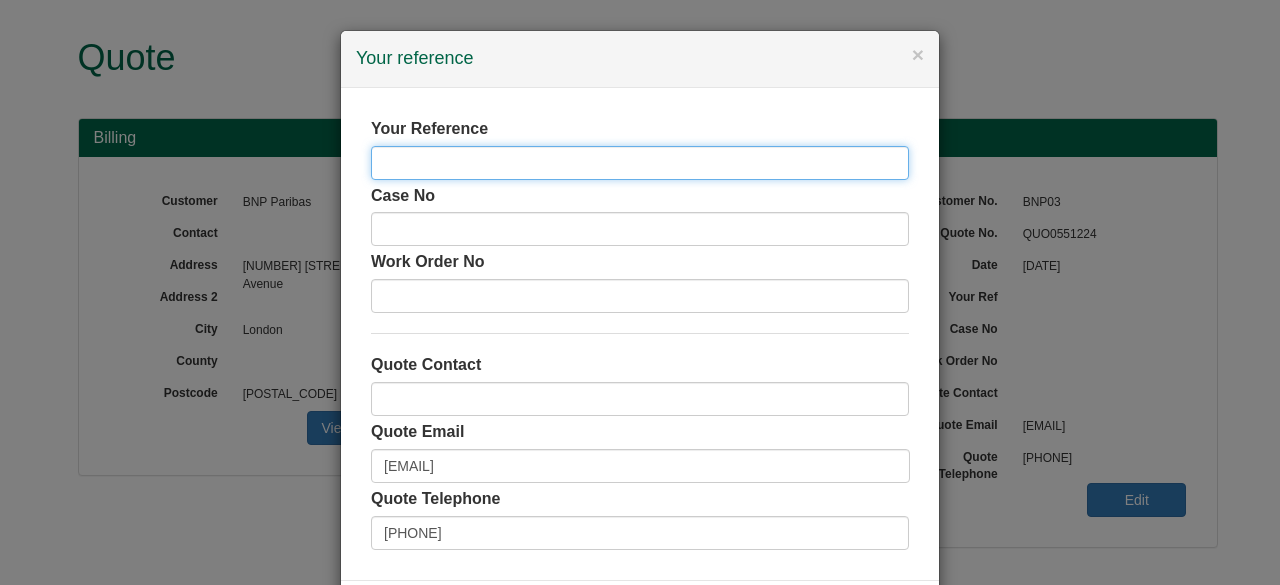 click at bounding box center (640, 163) 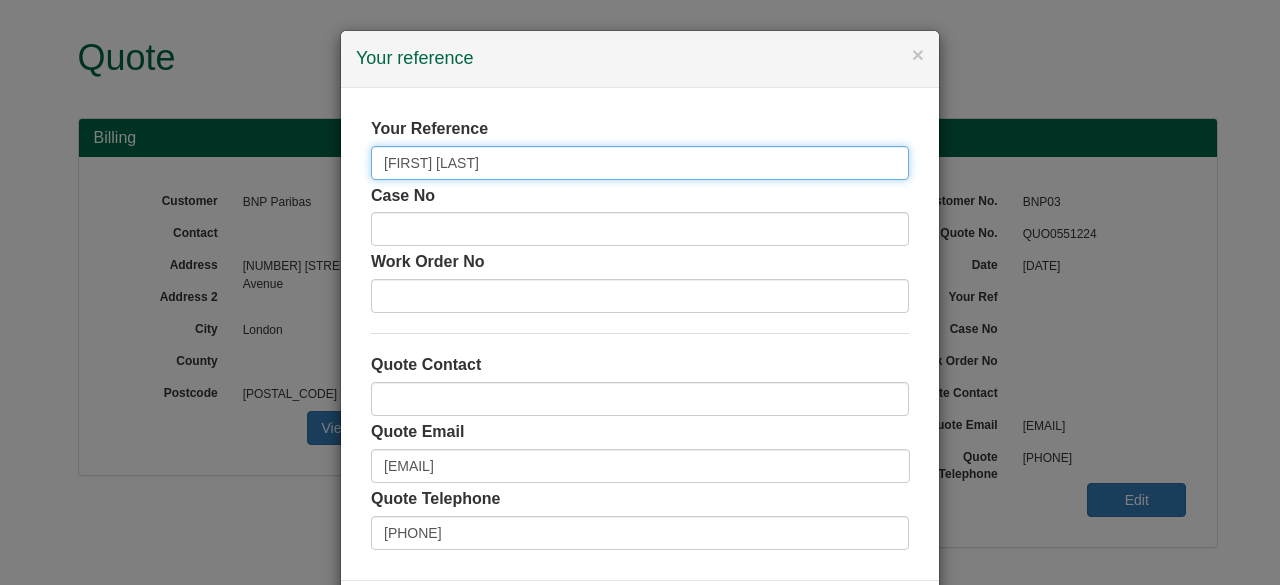 scroll, scrollTop: 85, scrollLeft: 0, axis: vertical 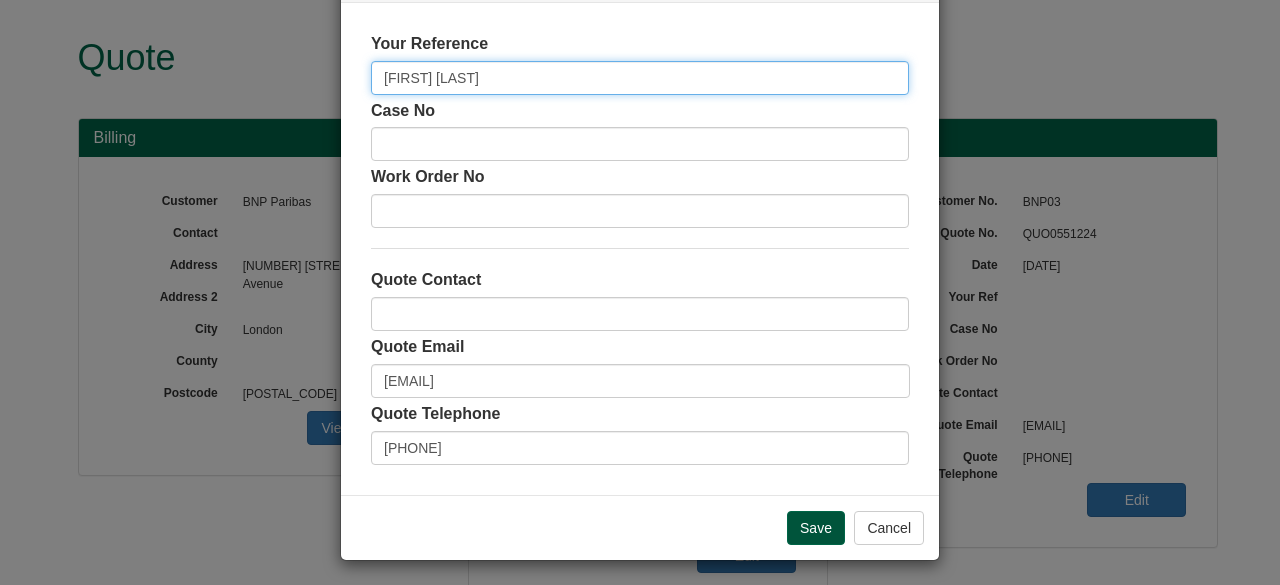 type on "[FIRST] [LAST]" 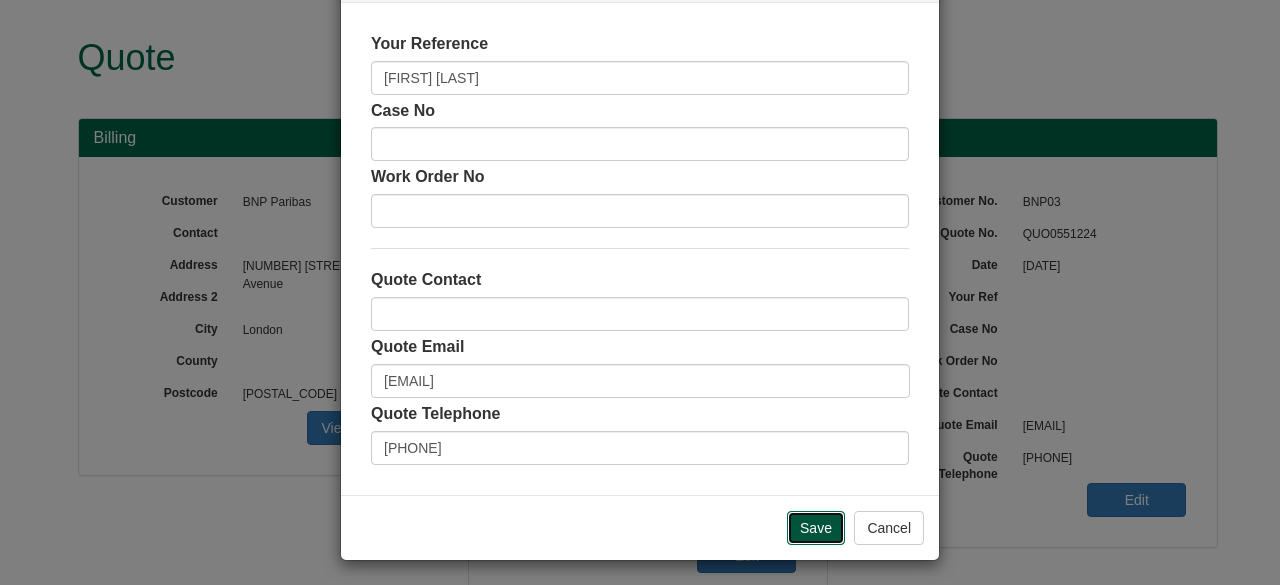 click on "Save" at bounding box center (816, 528) 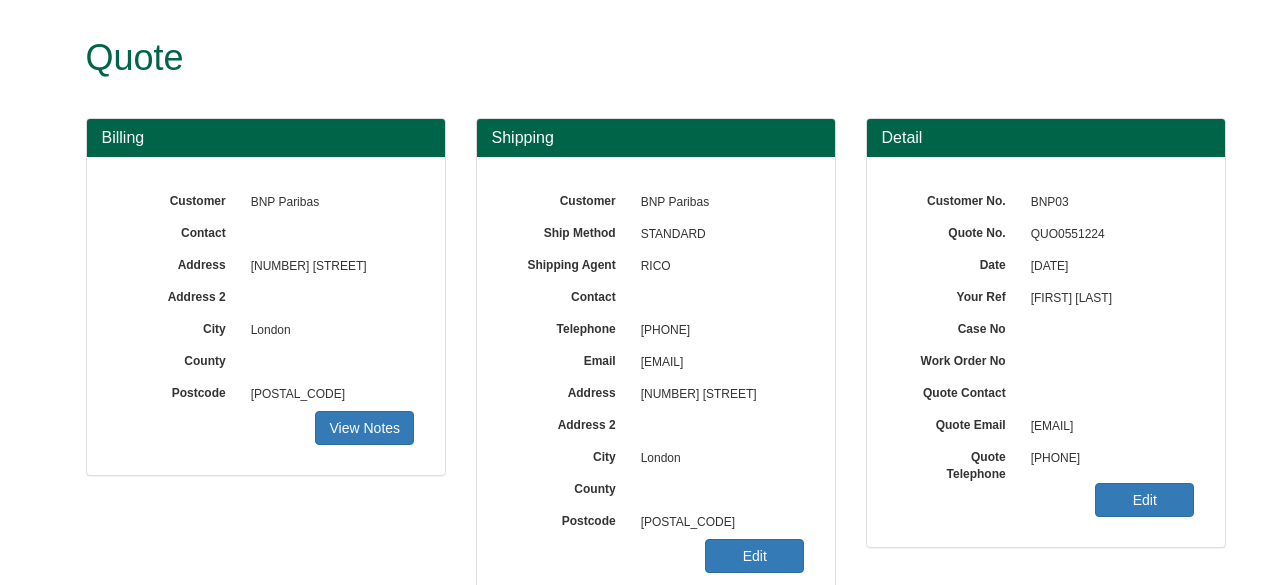 scroll, scrollTop: 0, scrollLeft: 0, axis: both 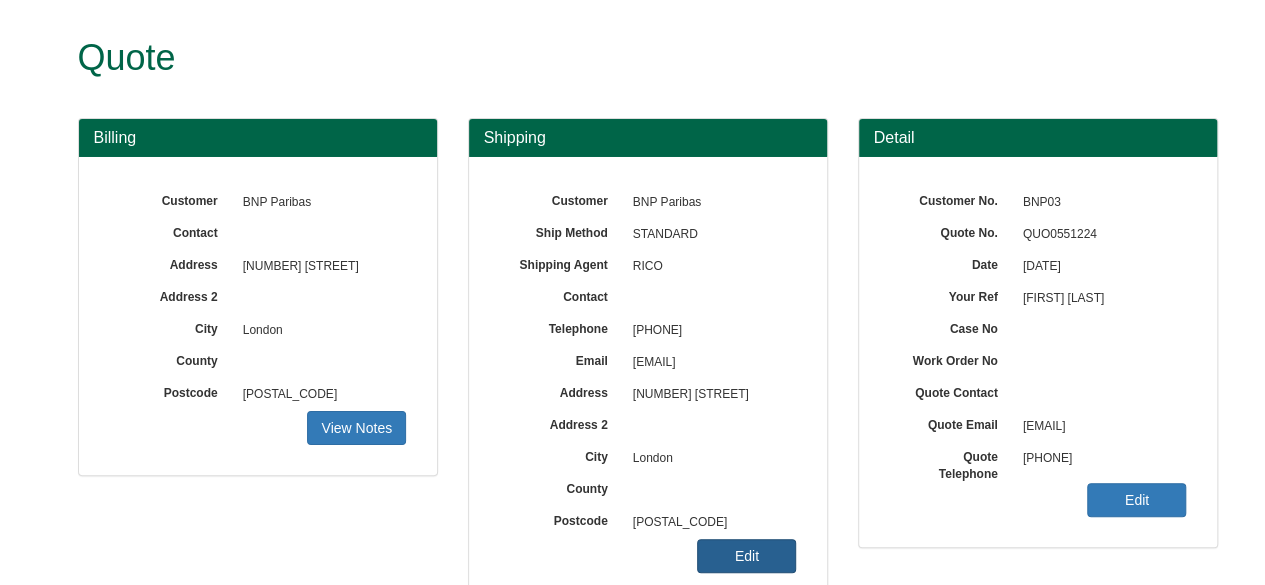 click on "Edit" at bounding box center (746, 556) 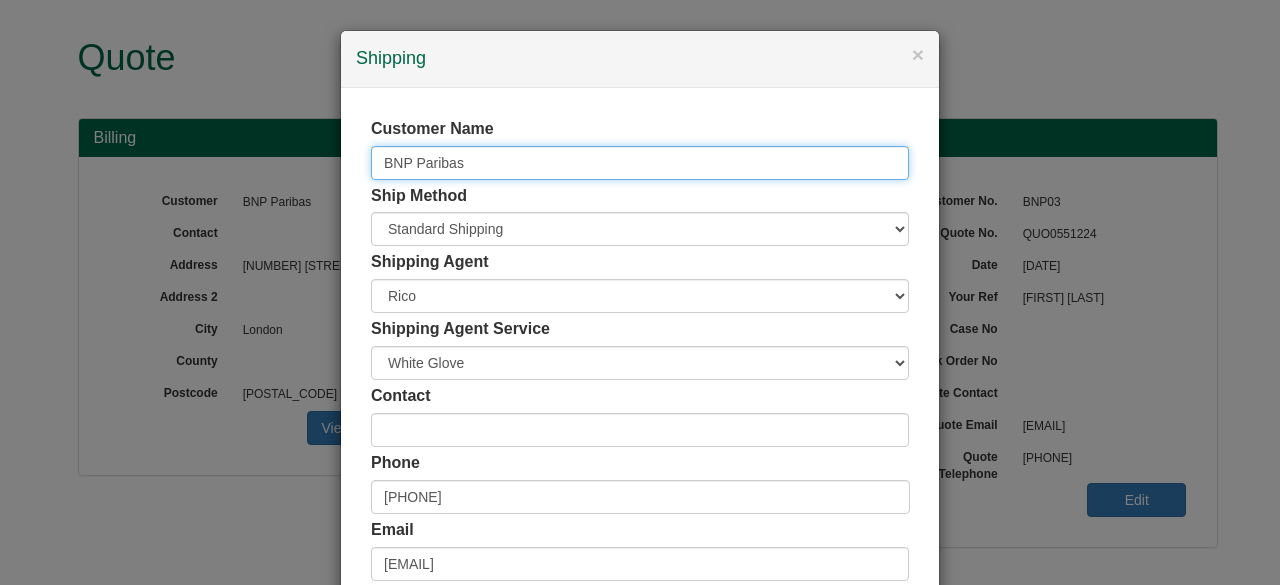 drag, startPoint x: 499, startPoint y: 159, endPoint x: 271, endPoint y: 155, distance: 228.03508 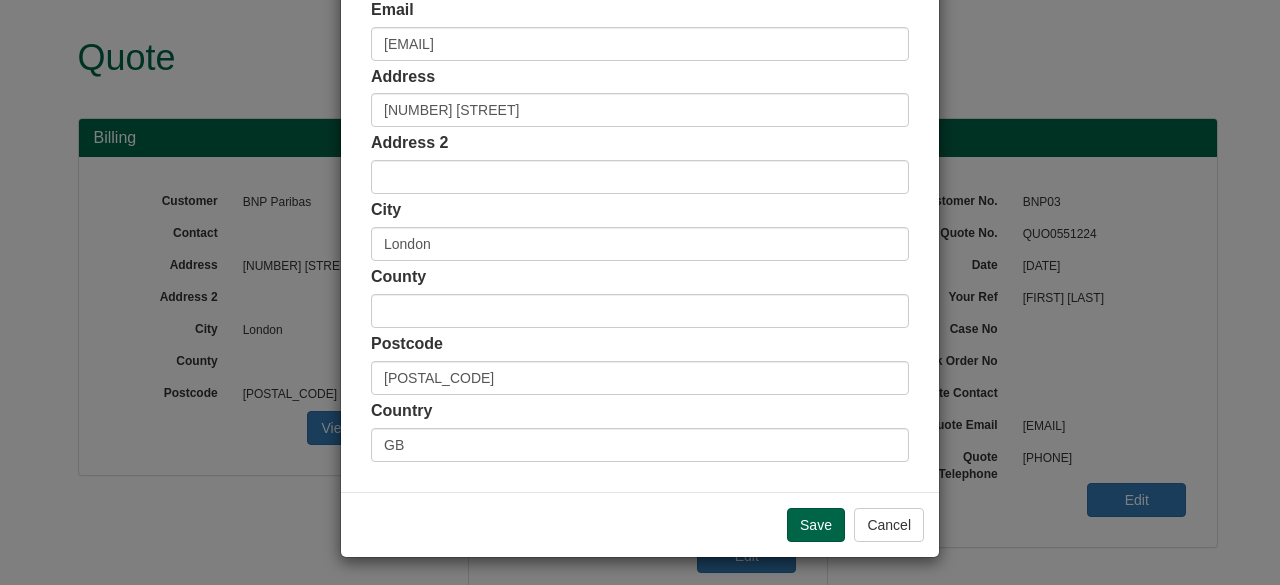 scroll, scrollTop: 520, scrollLeft: 0, axis: vertical 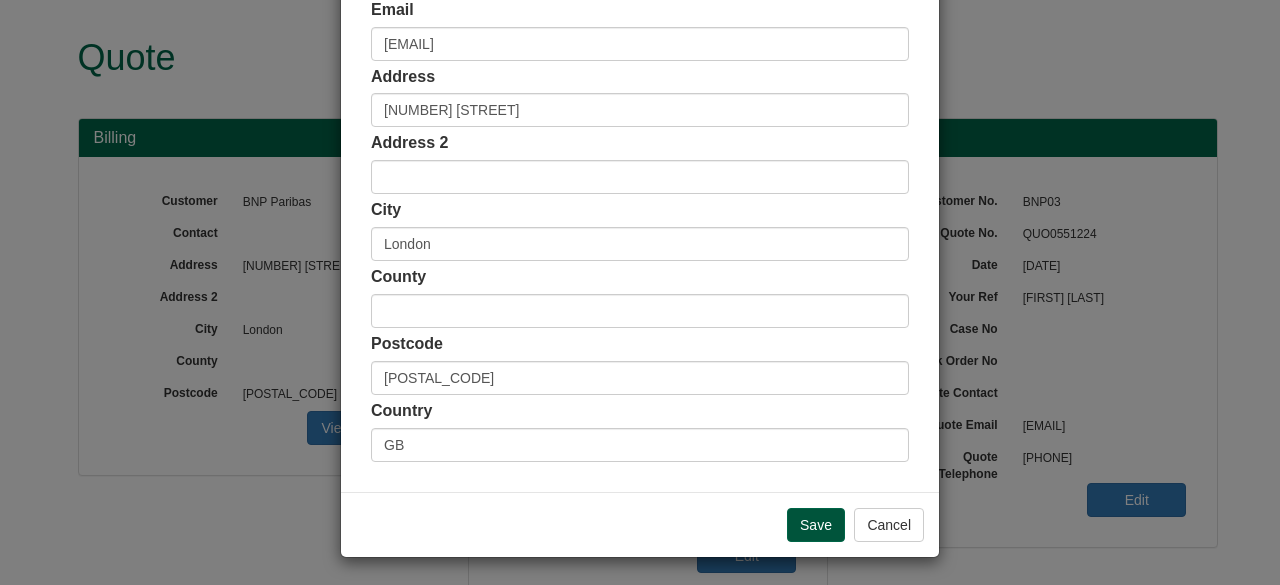 type on "[FIRST] [LAST]" 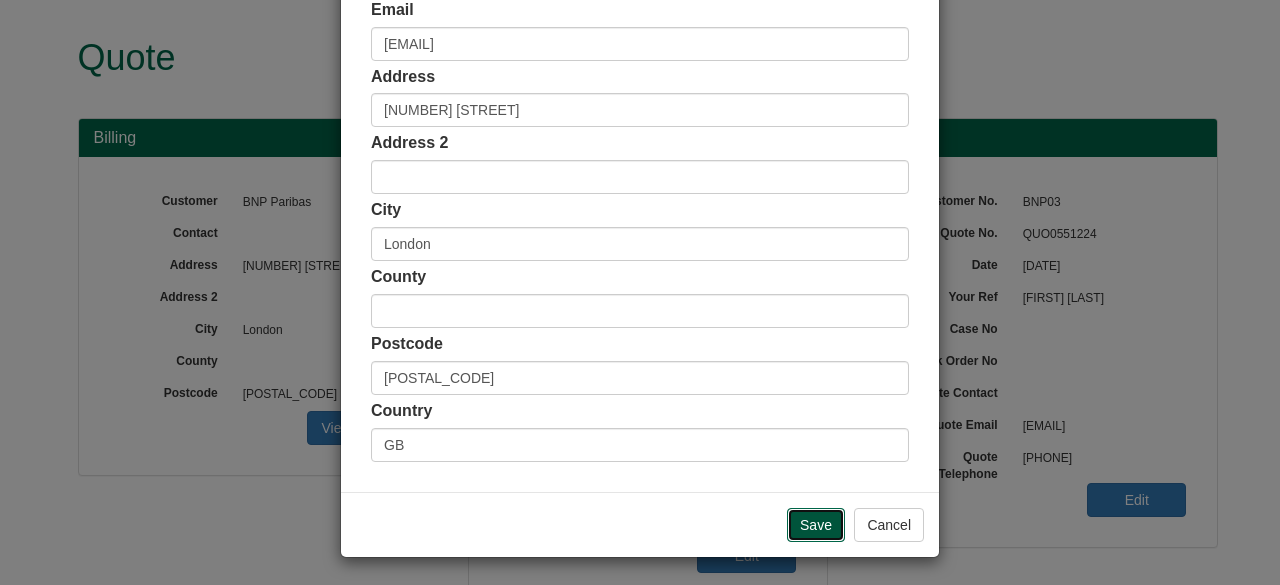 click on "Save" at bounding box center (816, 525) 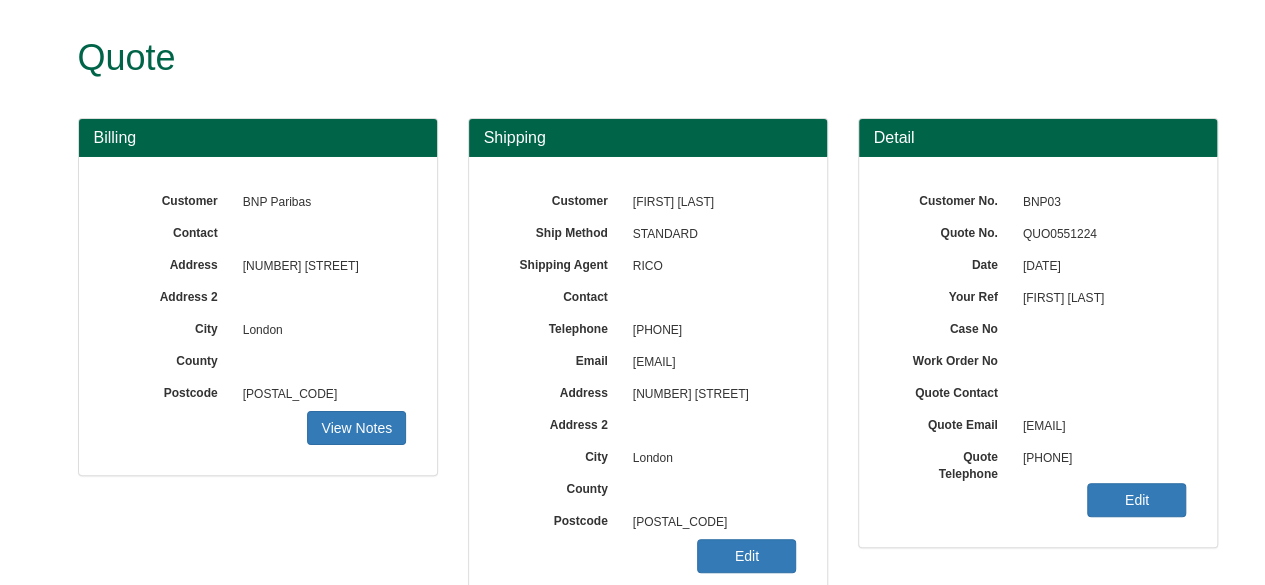 scroll, scrollTop: 310, scrollLeft: 0, axis: vertical 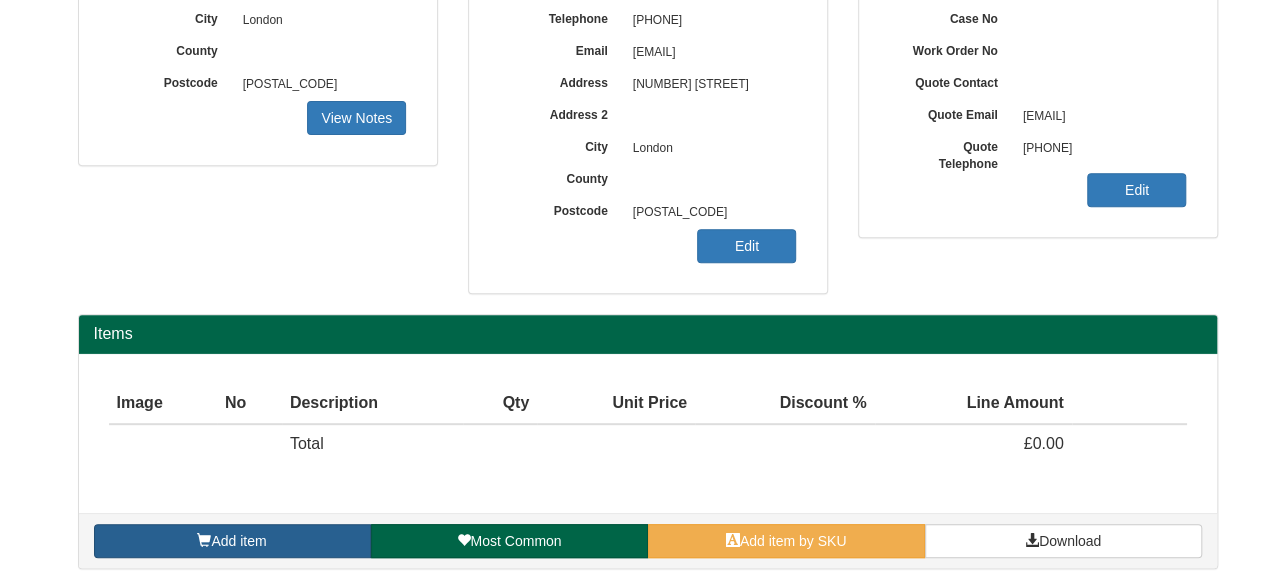 click on "Add item" at bounding box center (238, 541) 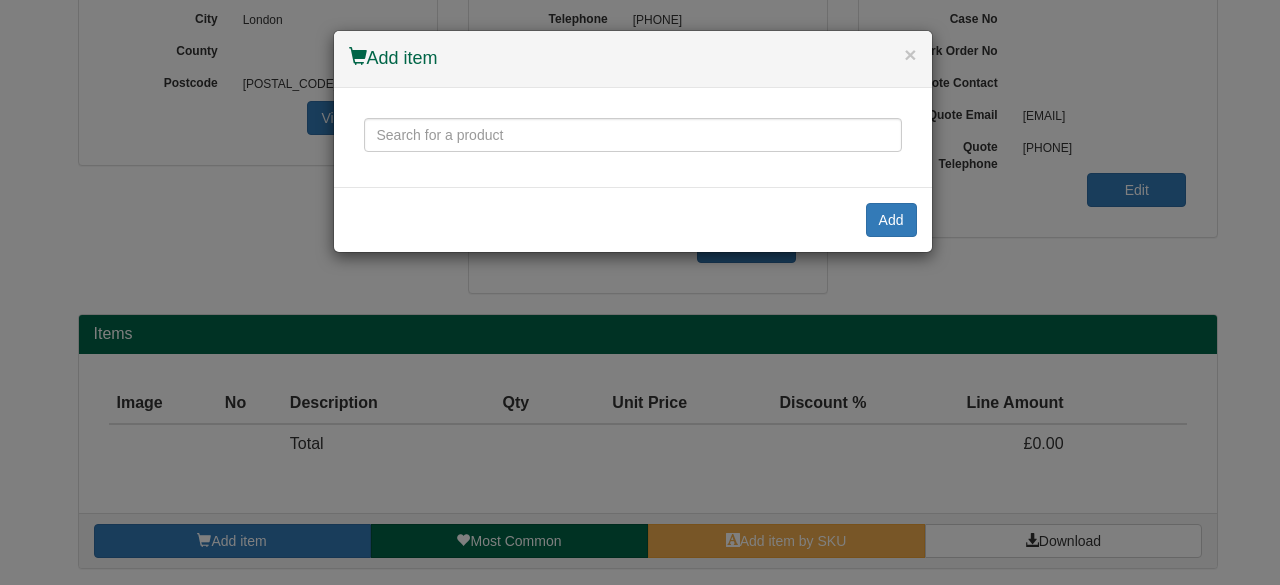 click at bounding box center (633, 137) 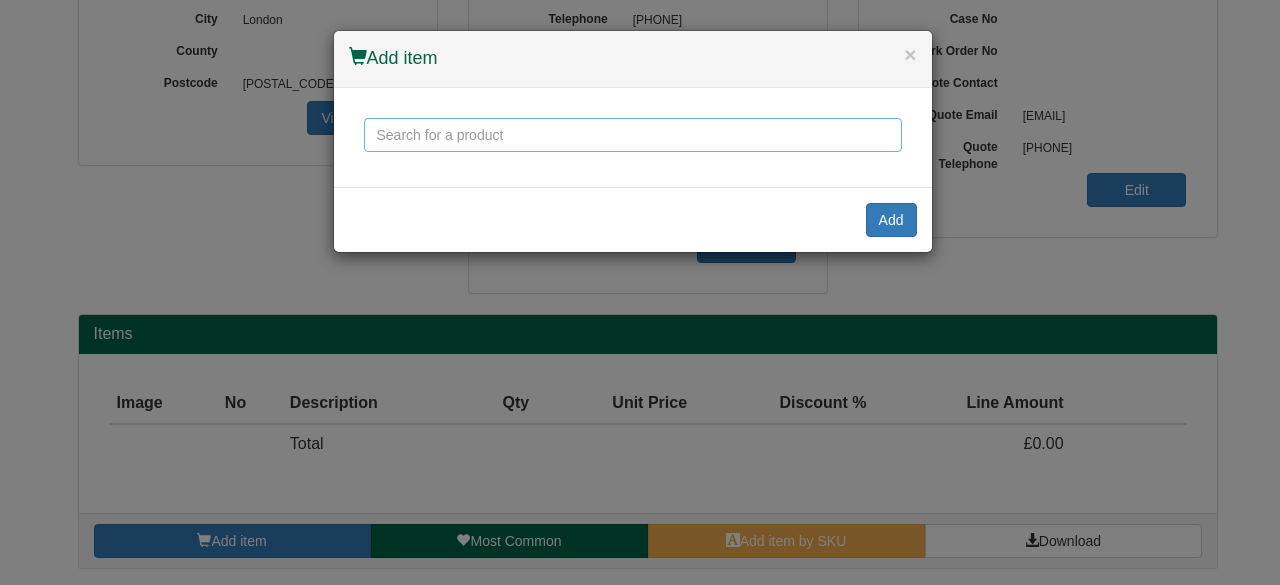 click at bounding box center (633, 135) 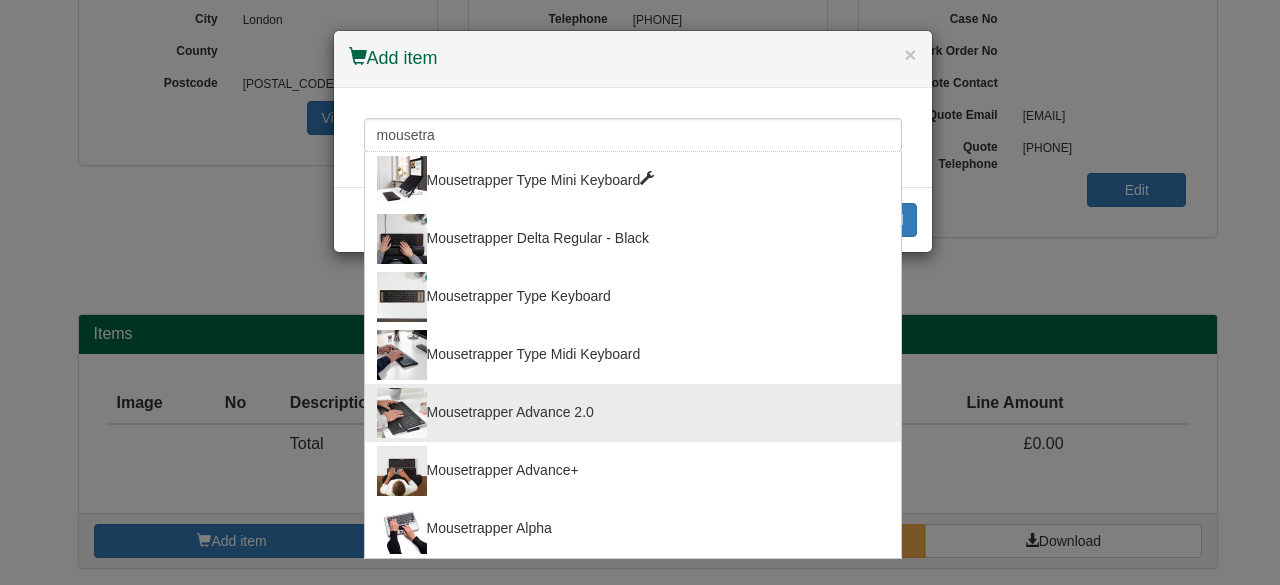 click on "Mousetrapper Advance 2.0" at bounding box center (633, 413) 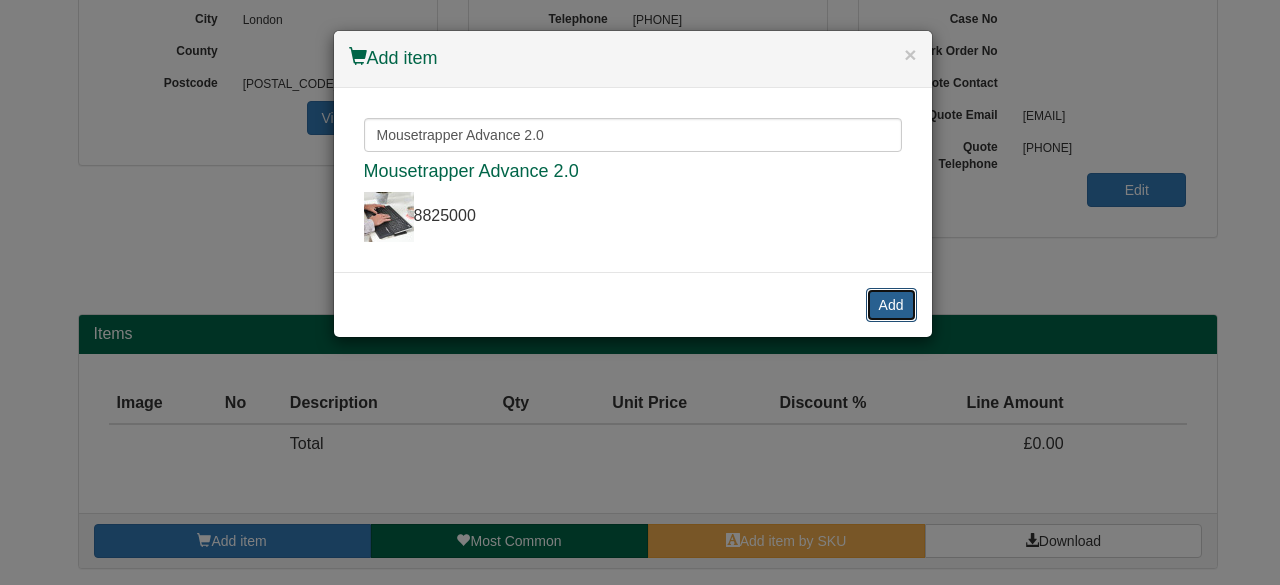 click on "Add" at bounding box center (891, 305) 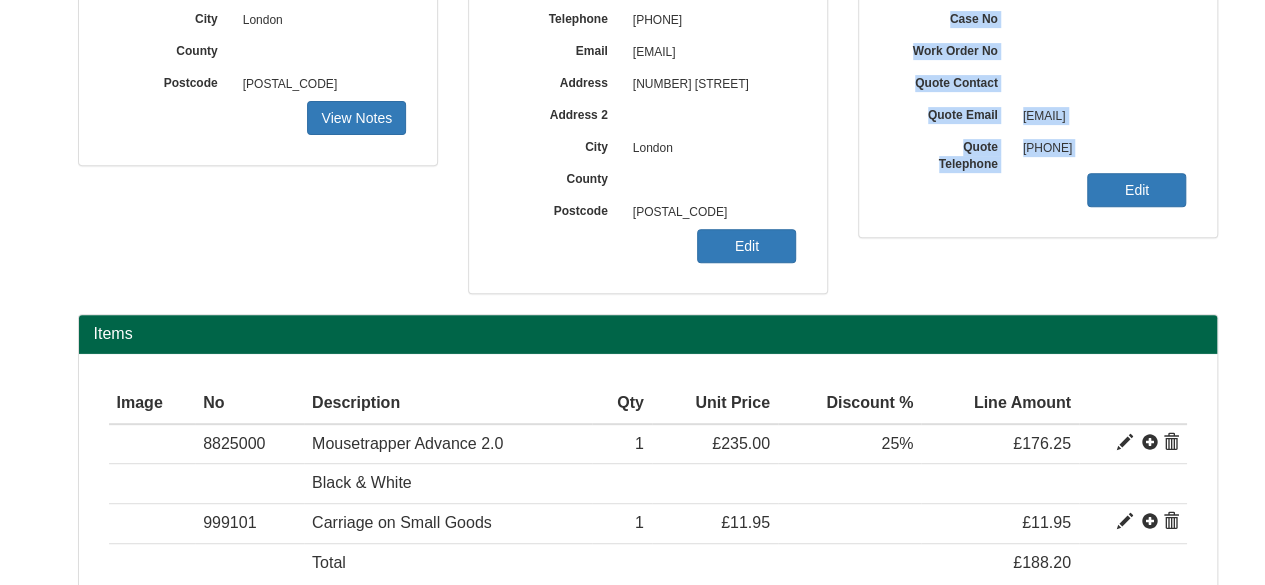 drag, startPoint x: 874, startPoint y: 302, endPoint x: 924, endPoint y: 281, distance: 54.230988 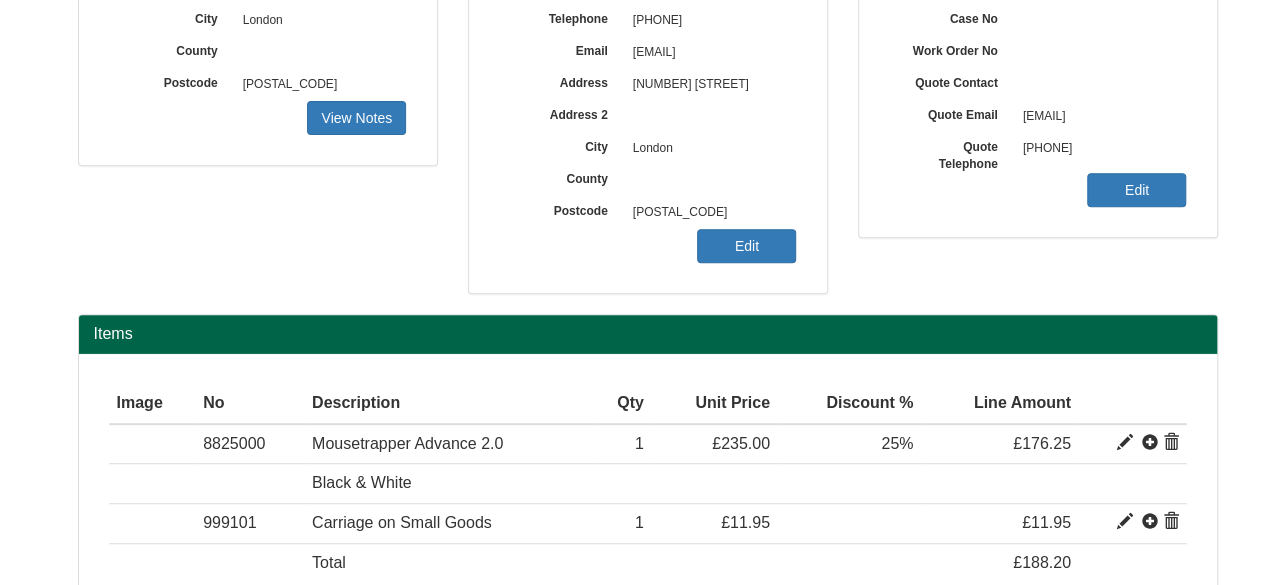 scroll, scrollTop: 428, scrollLeft: 0, axis: vertical 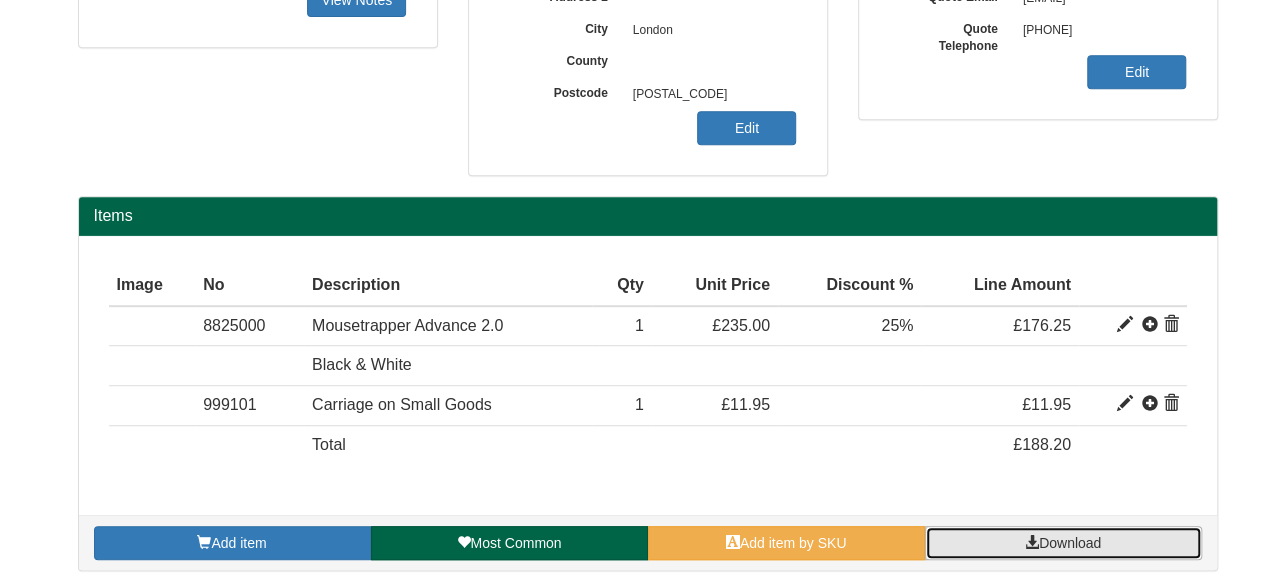 click on "Download" at bounding box center (1070, 543) 